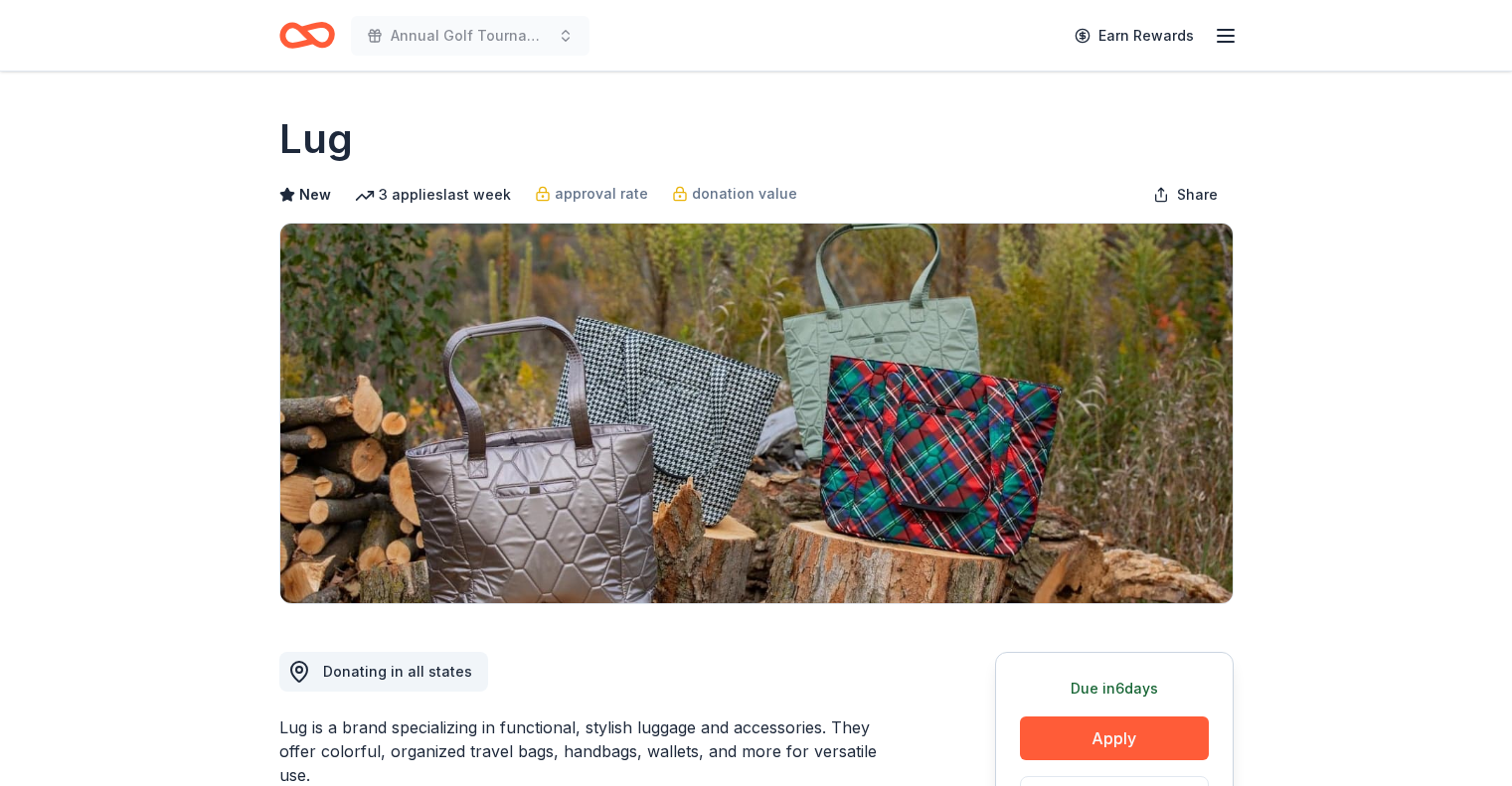 scroll, scrollTop: 0, scrollLeft: 0, axis: both 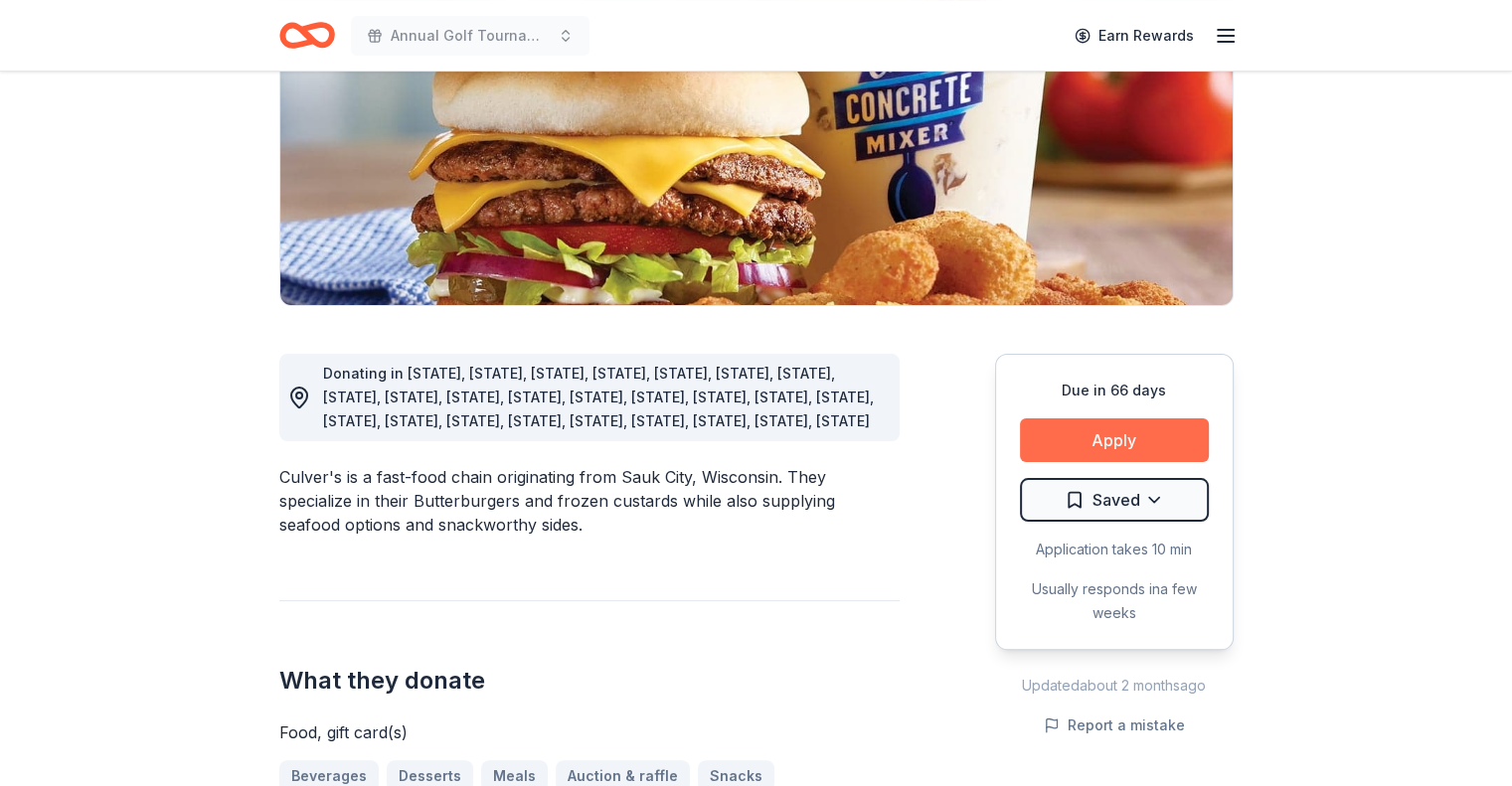 click on "Apply" at bounding box center [1114, 440] 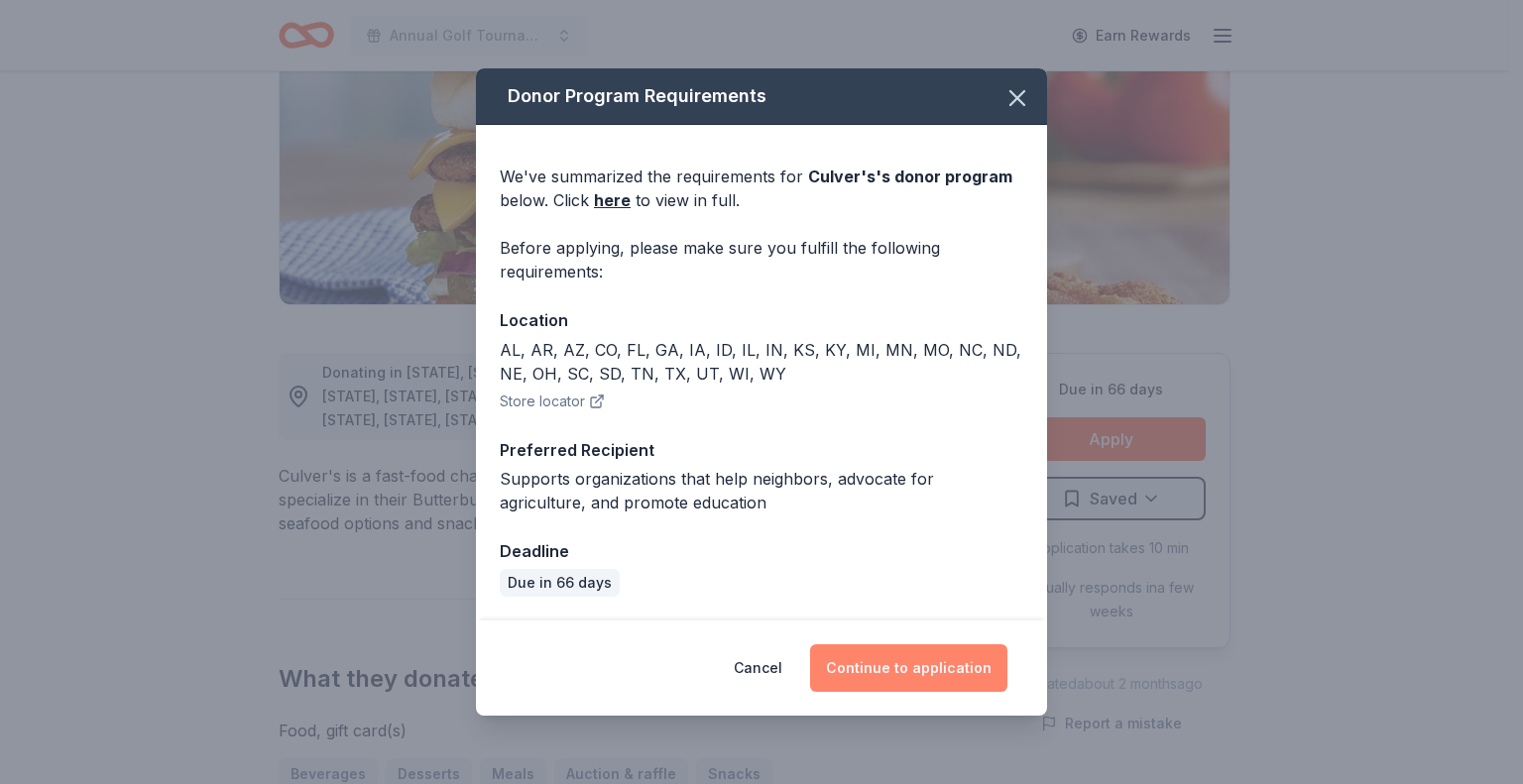 click on "Continue to application" at bounding box center [908, 668] 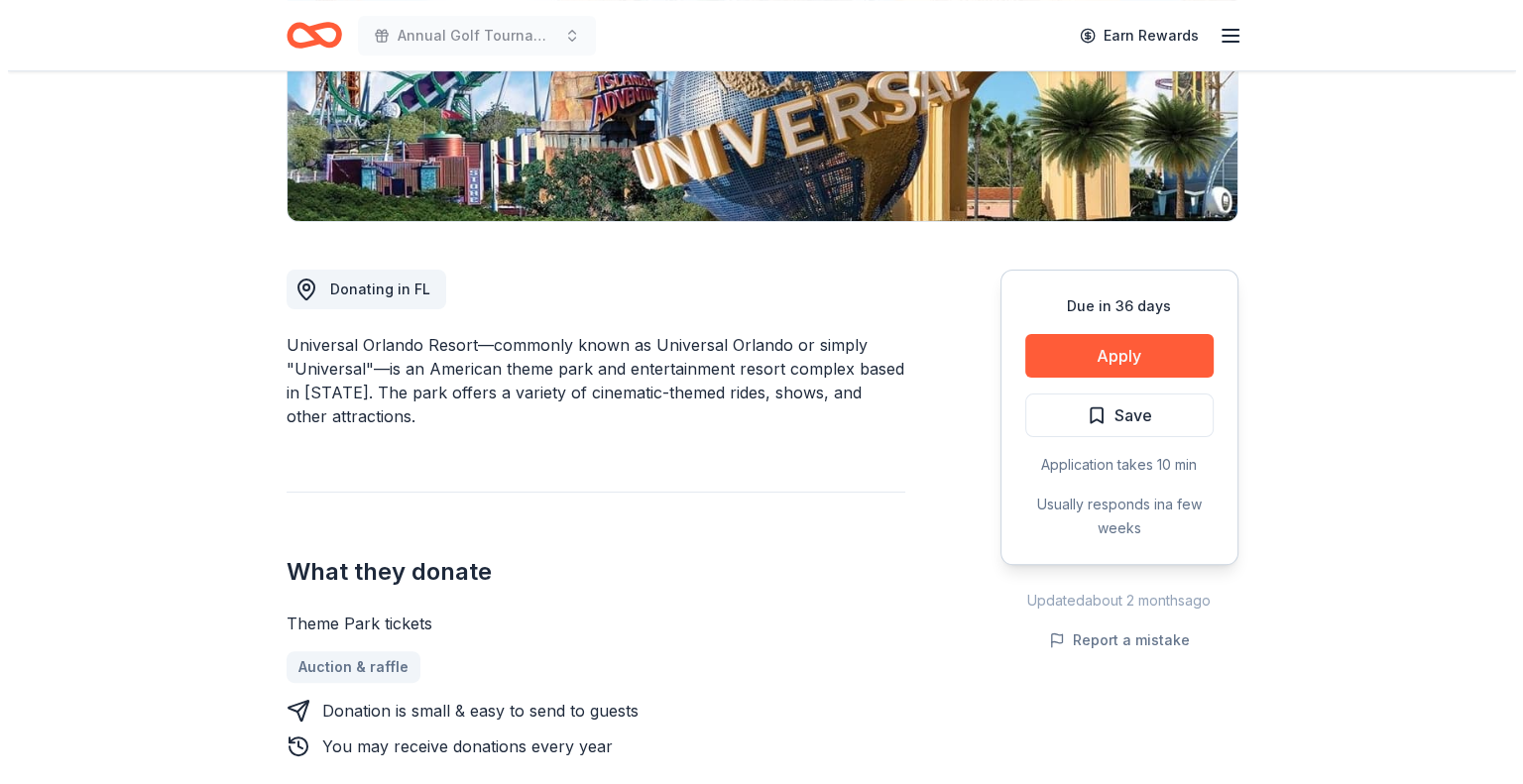 scroll, scrollTop: 396, scrollLeft: 0, axis: vertical 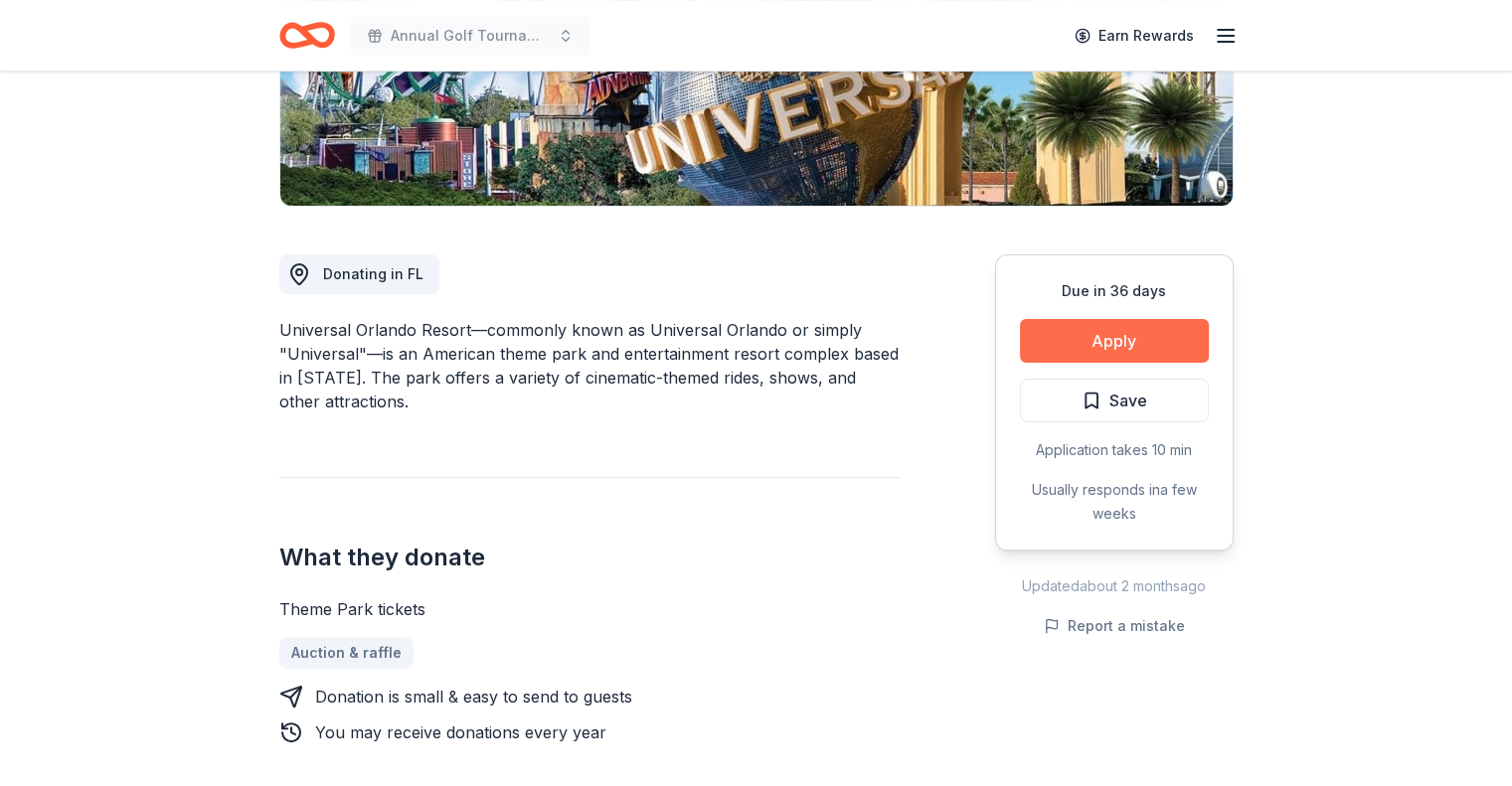 click on "Apply" at bounding box center [1114, 341] 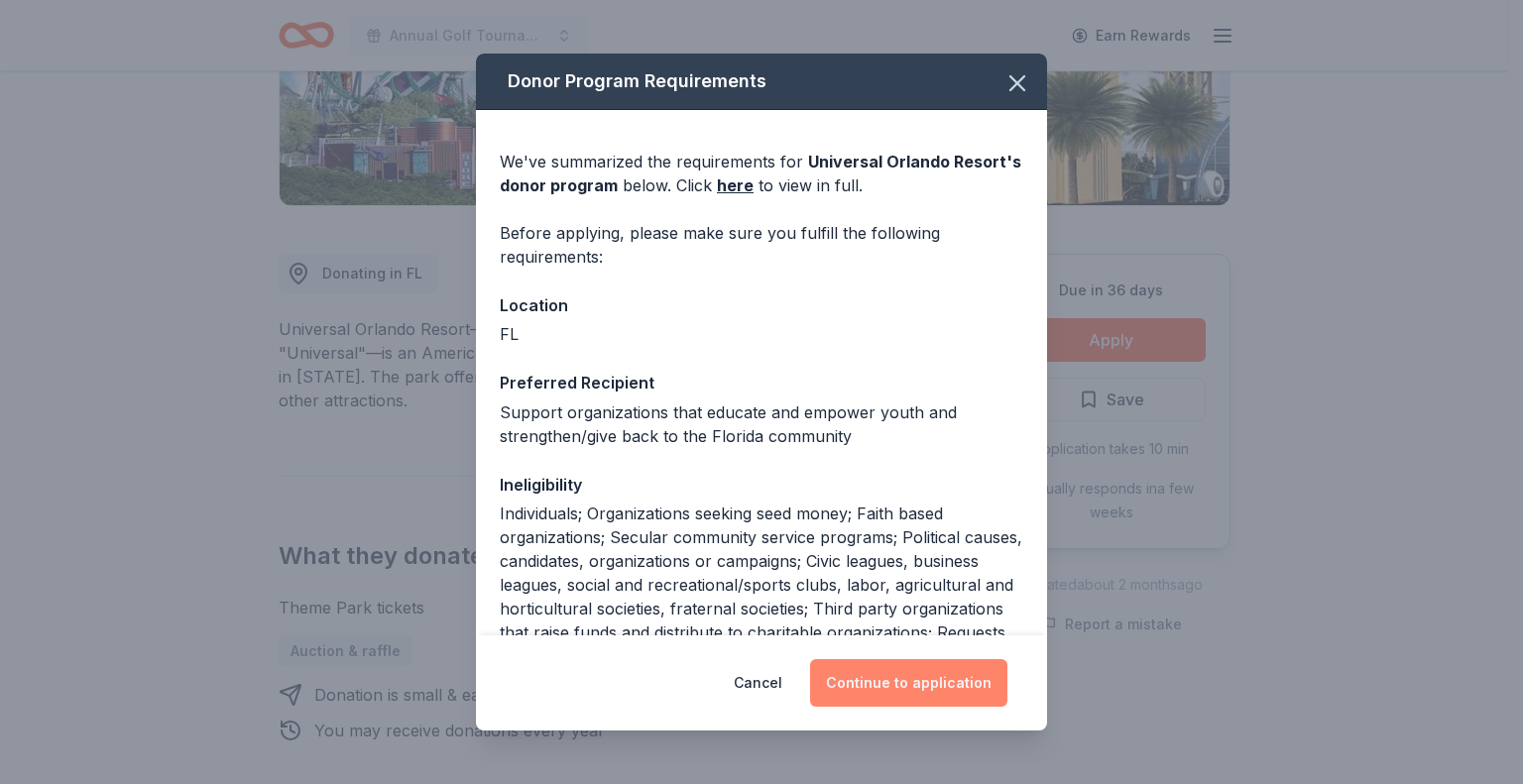 click on "Continue to application" at bounding box center (908, 683) 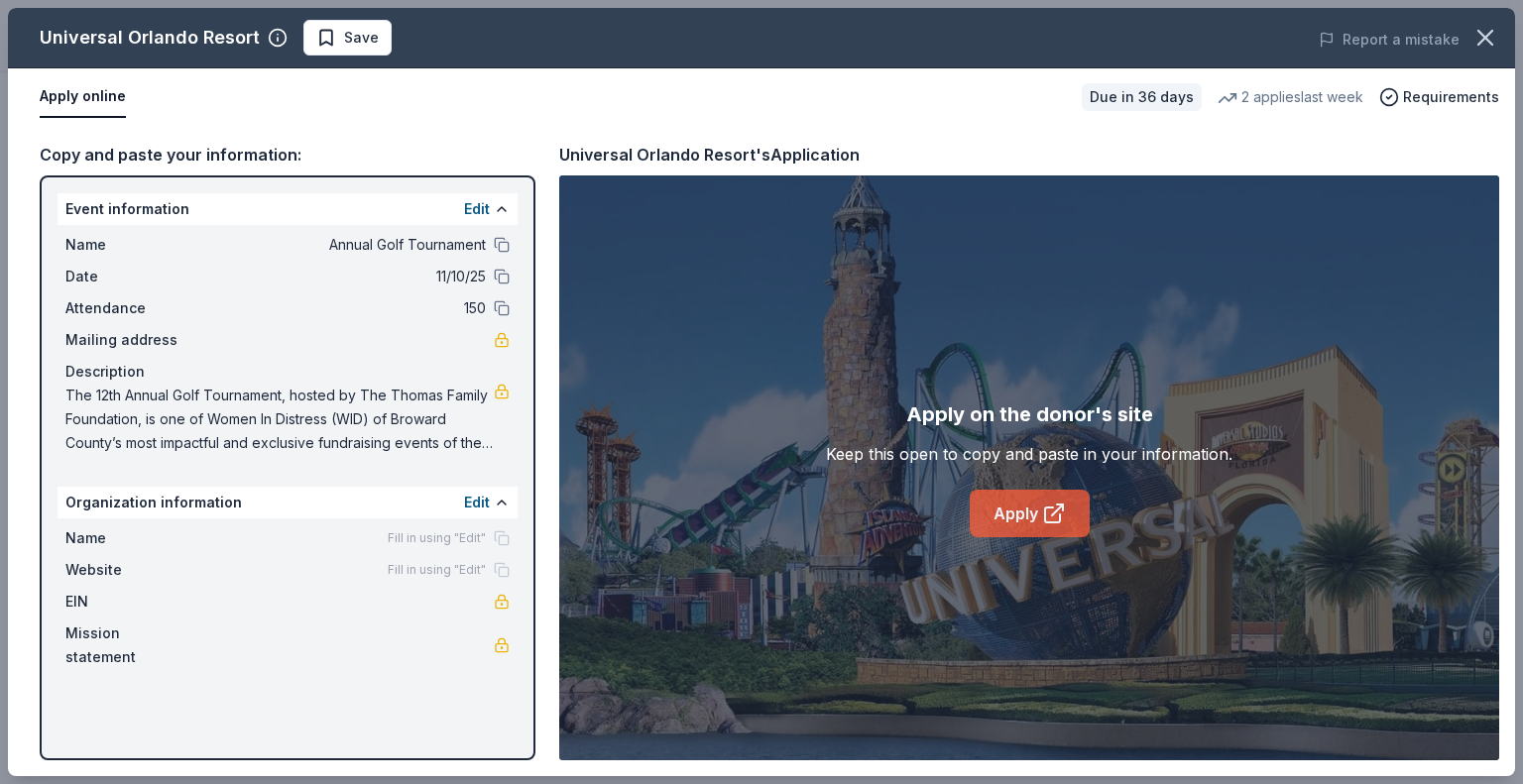 click on "Apply" at bounding box center [1029, 513] 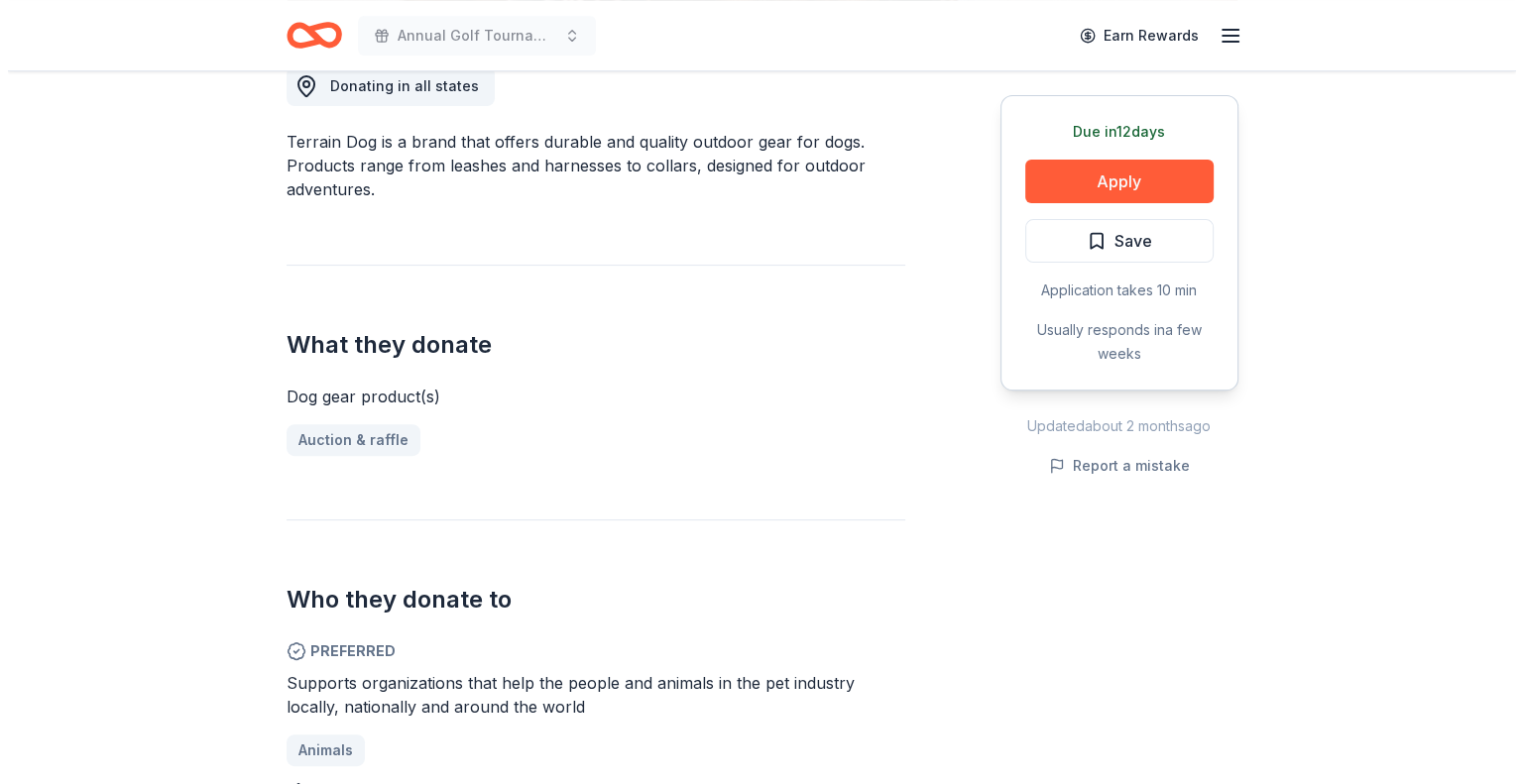 scroll, scrollTop: 694, scrollLeft: 0, axis: vertical 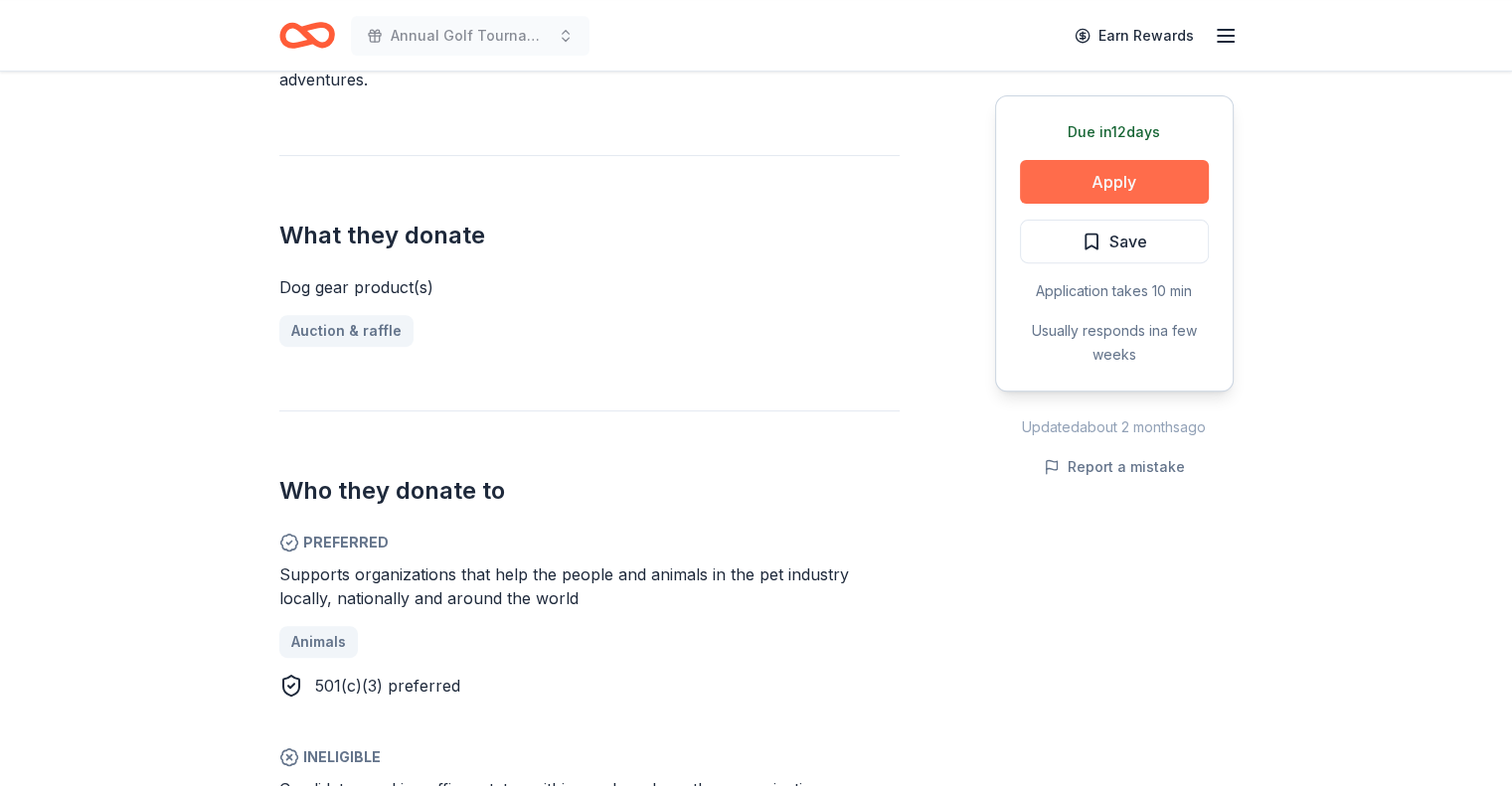 click on "Apply" at bounding box center [1114, 182] 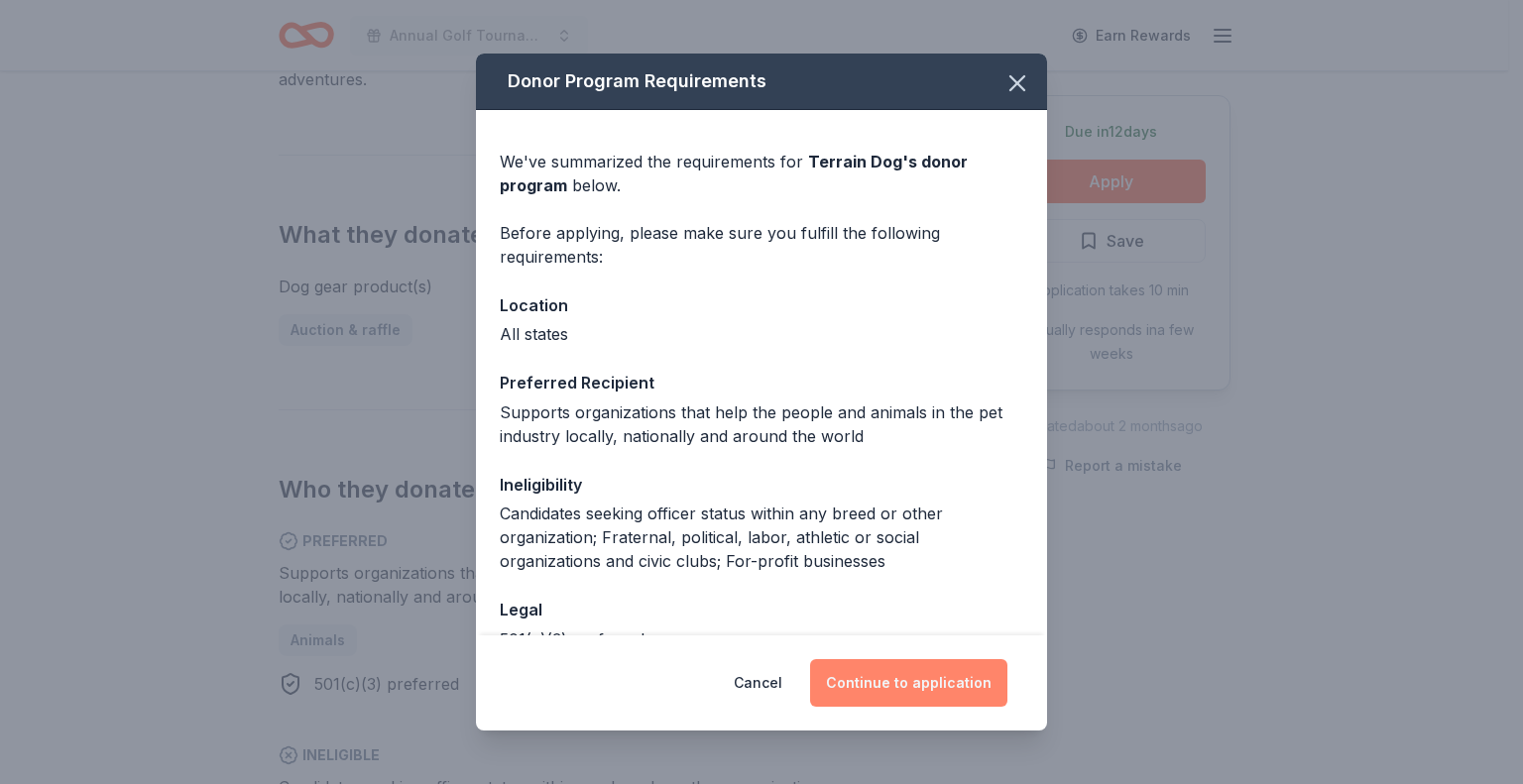 click on "Continue to application" at bounding box center [908, 683] 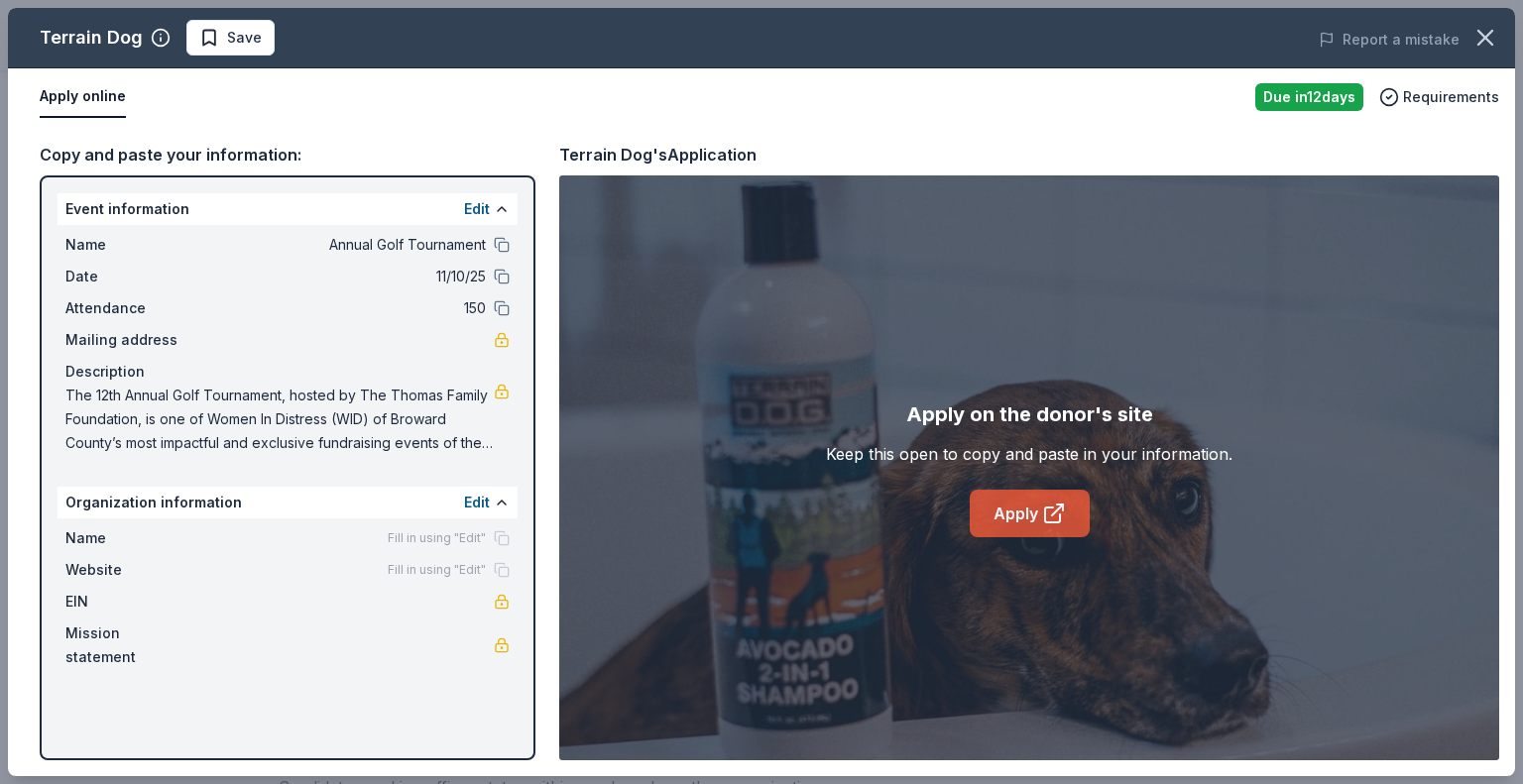 click on "Apply" at bounding box center (1029, 513) 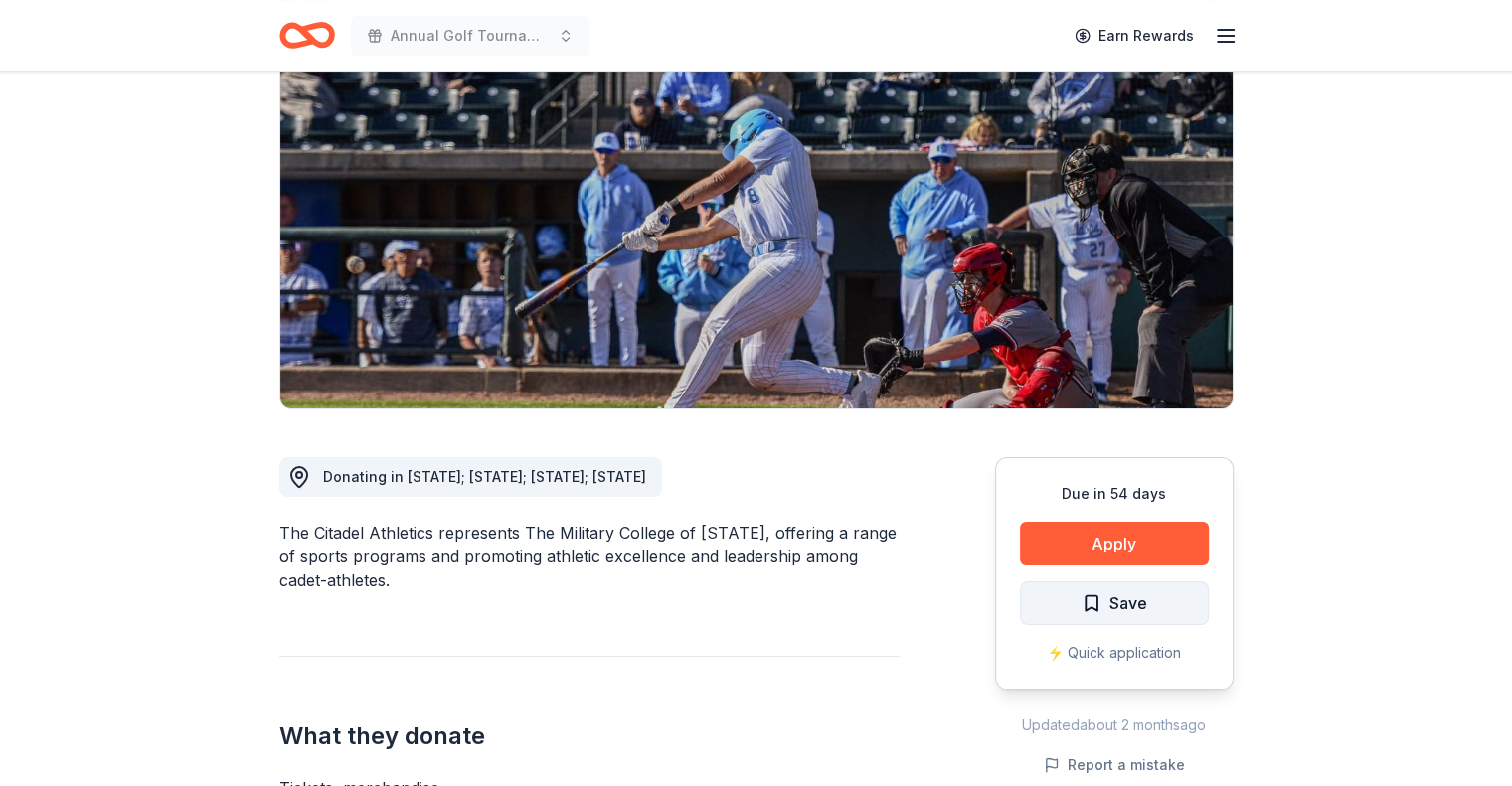 scroll, scrollTop: 199, scrollLeft: 0, axis: vertical 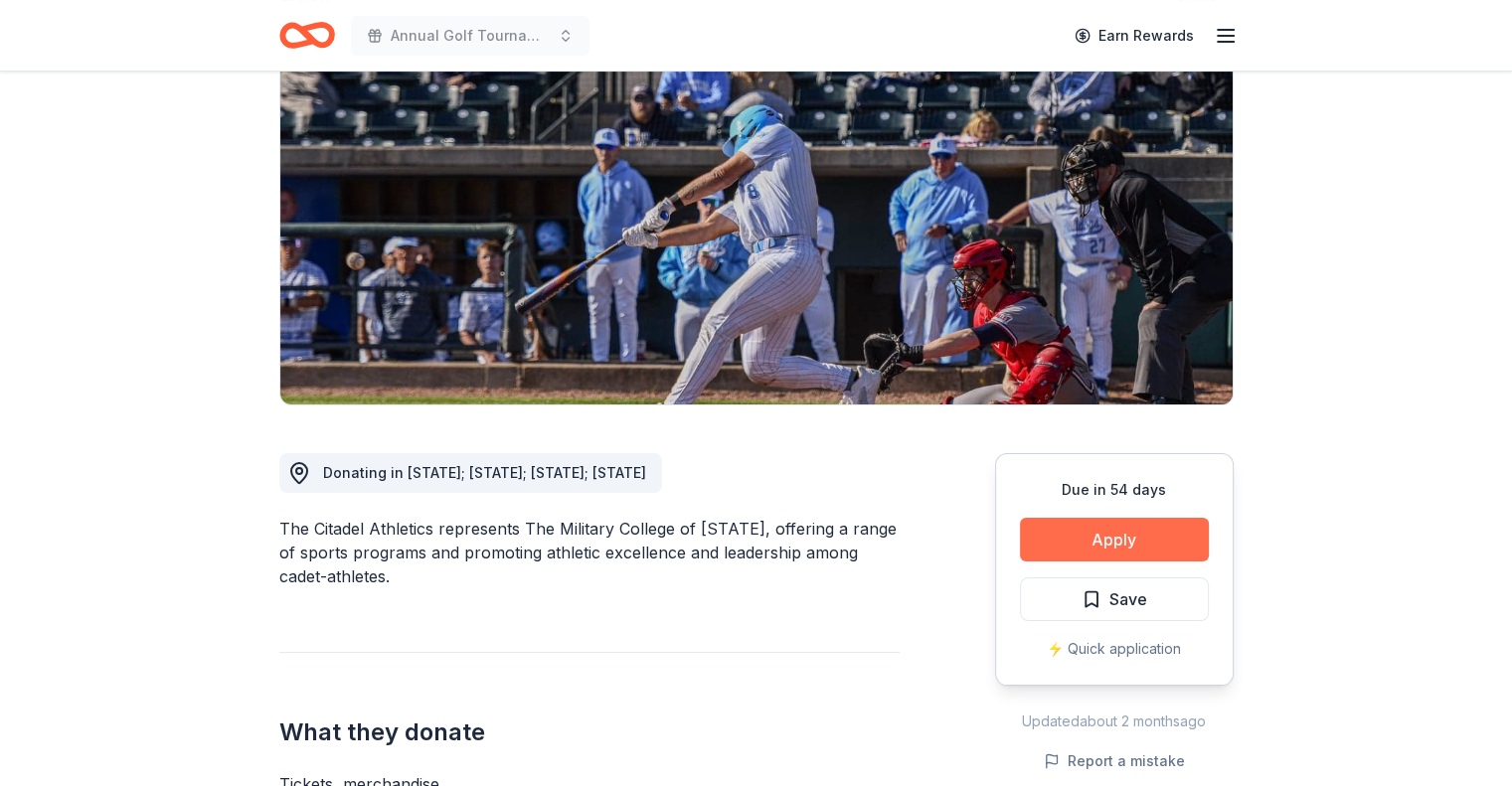 click on "Apply" at bounding box center [1114, 540] 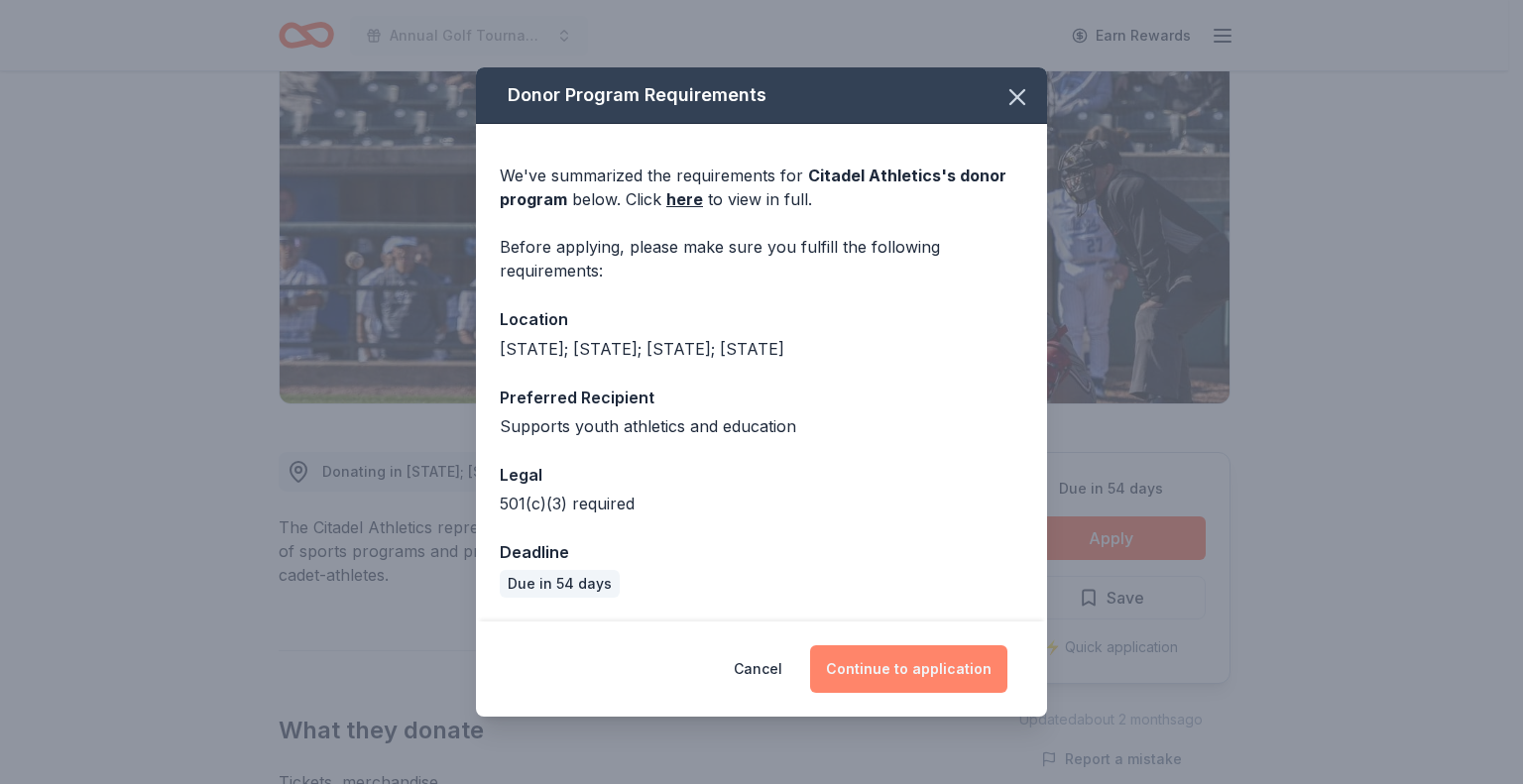 click on "Continue to application" at bounding box center (908, 669) 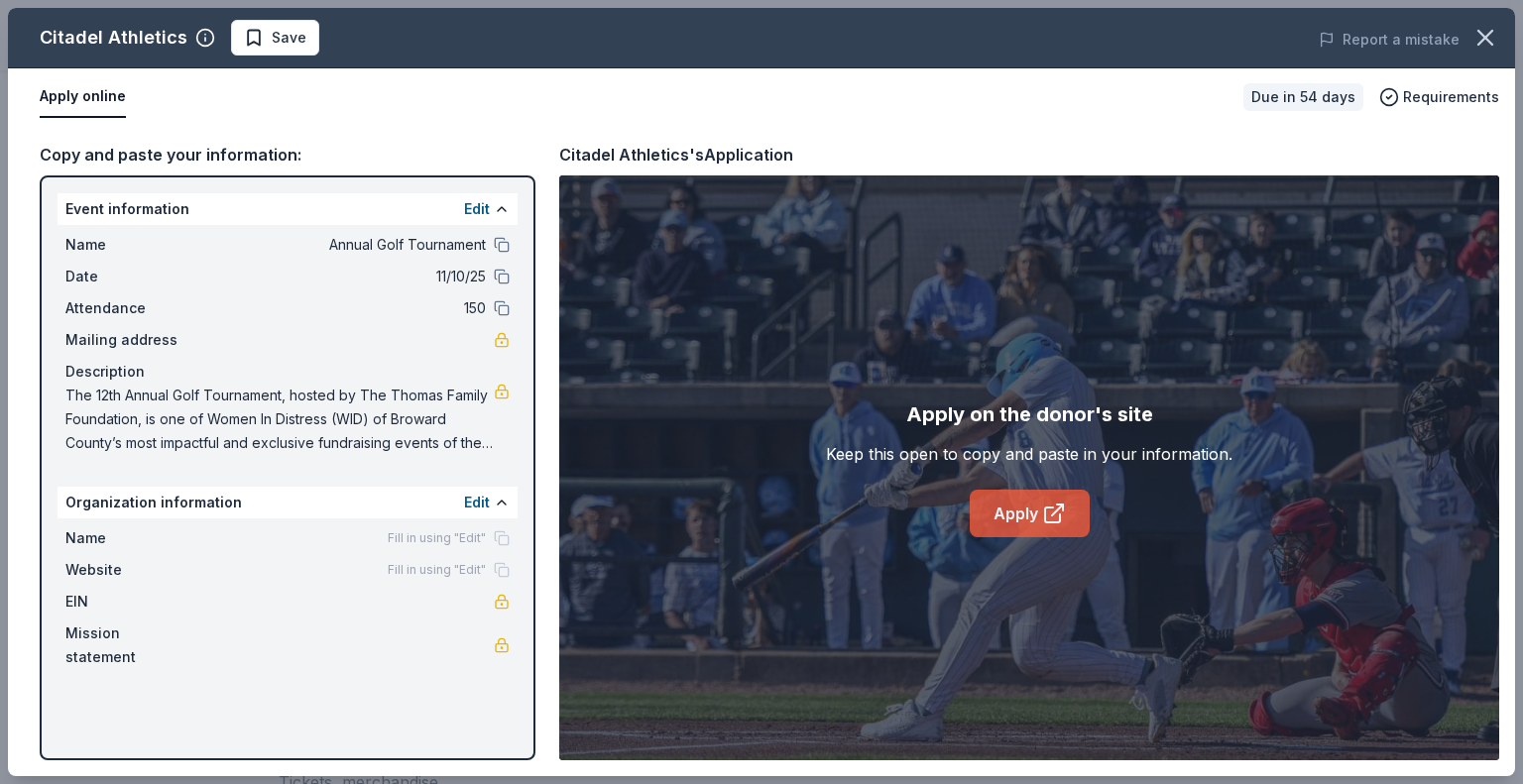 click on "Apply" at bounding box center (1029, 513) 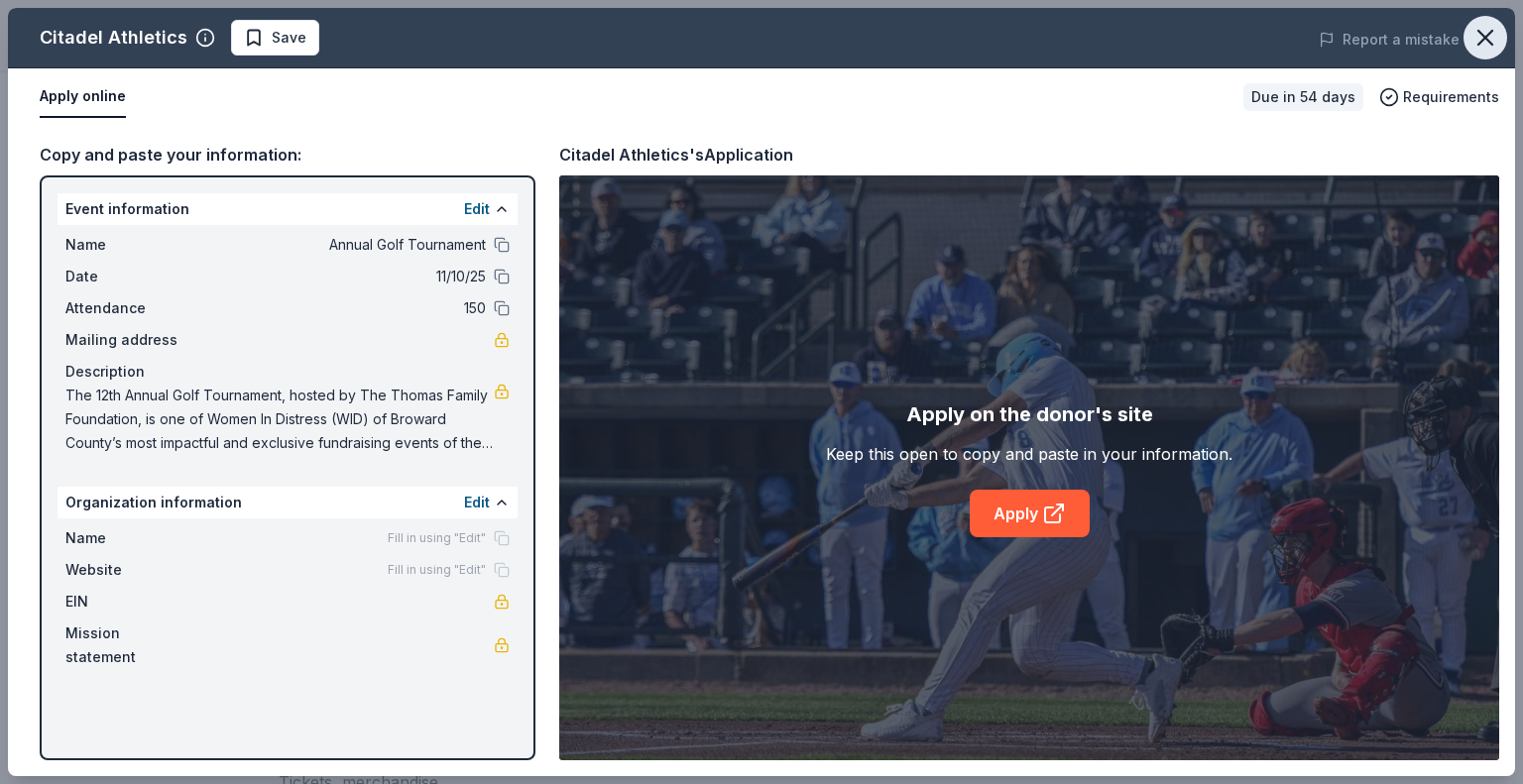 click 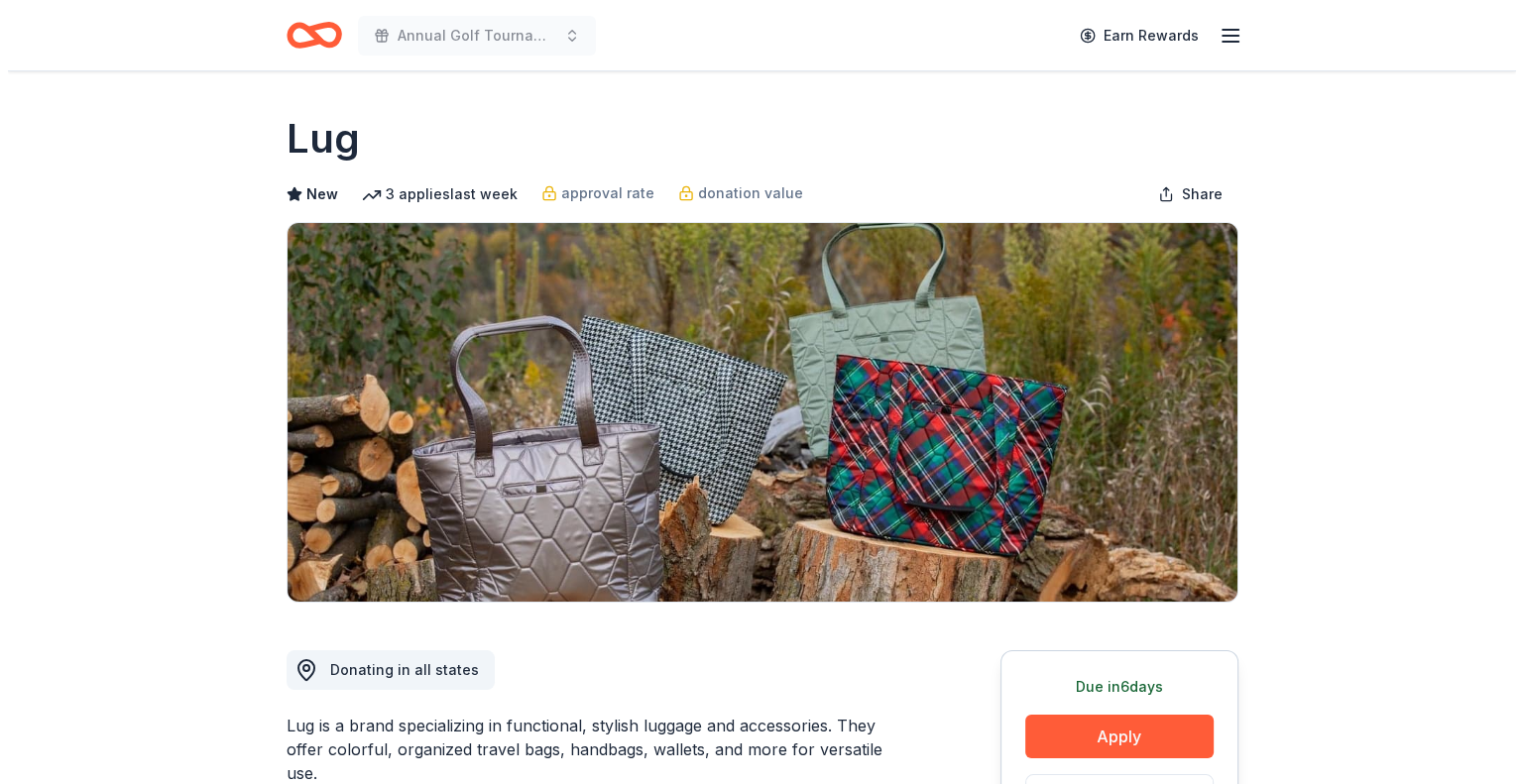 scroll, scrollTop: 198, scrollLeft: 0, axis: vertical 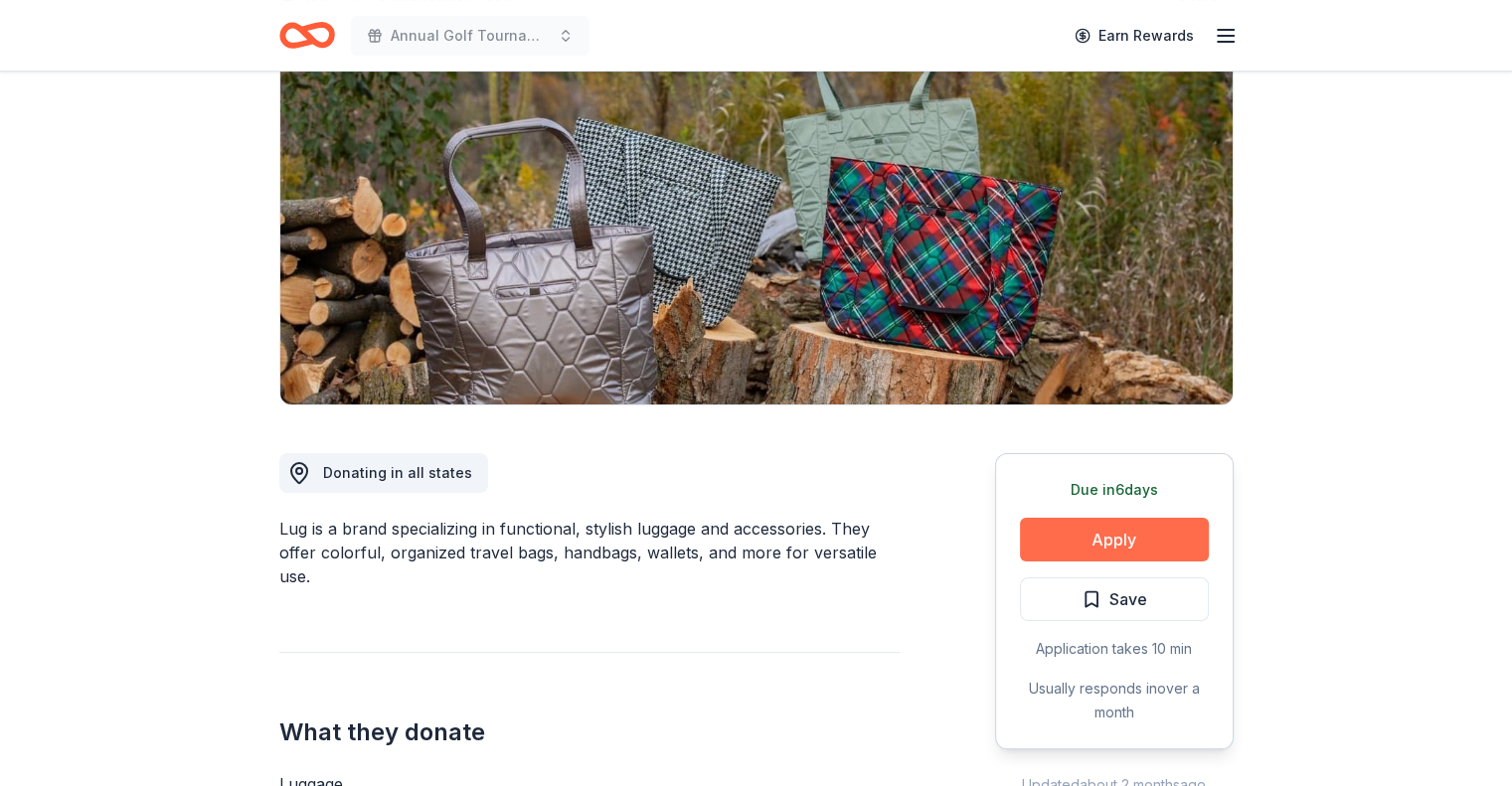 click on "Apply" at bounding box center (1114, 540) 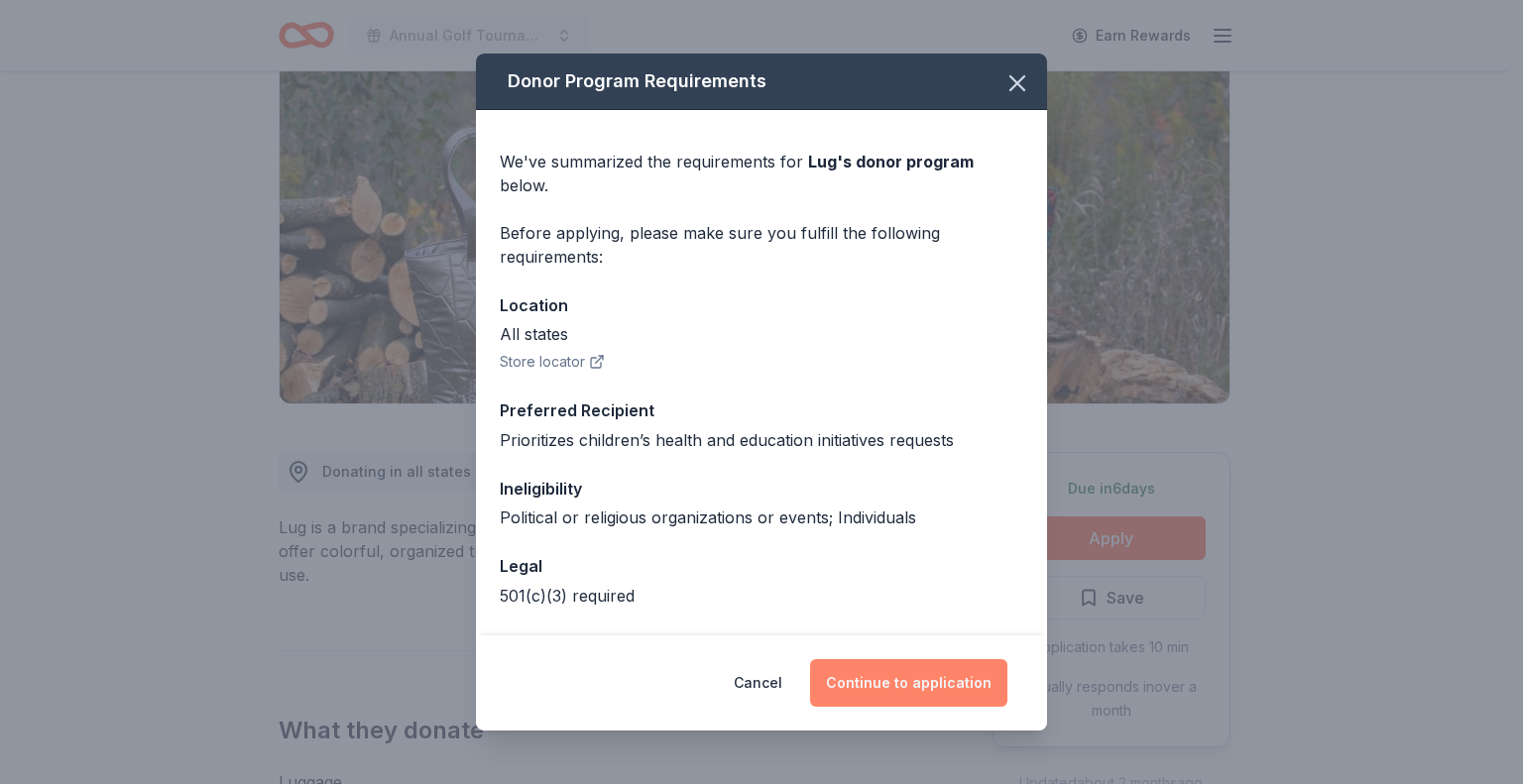 click on "Continue to application" at bounding box center [908, 683] 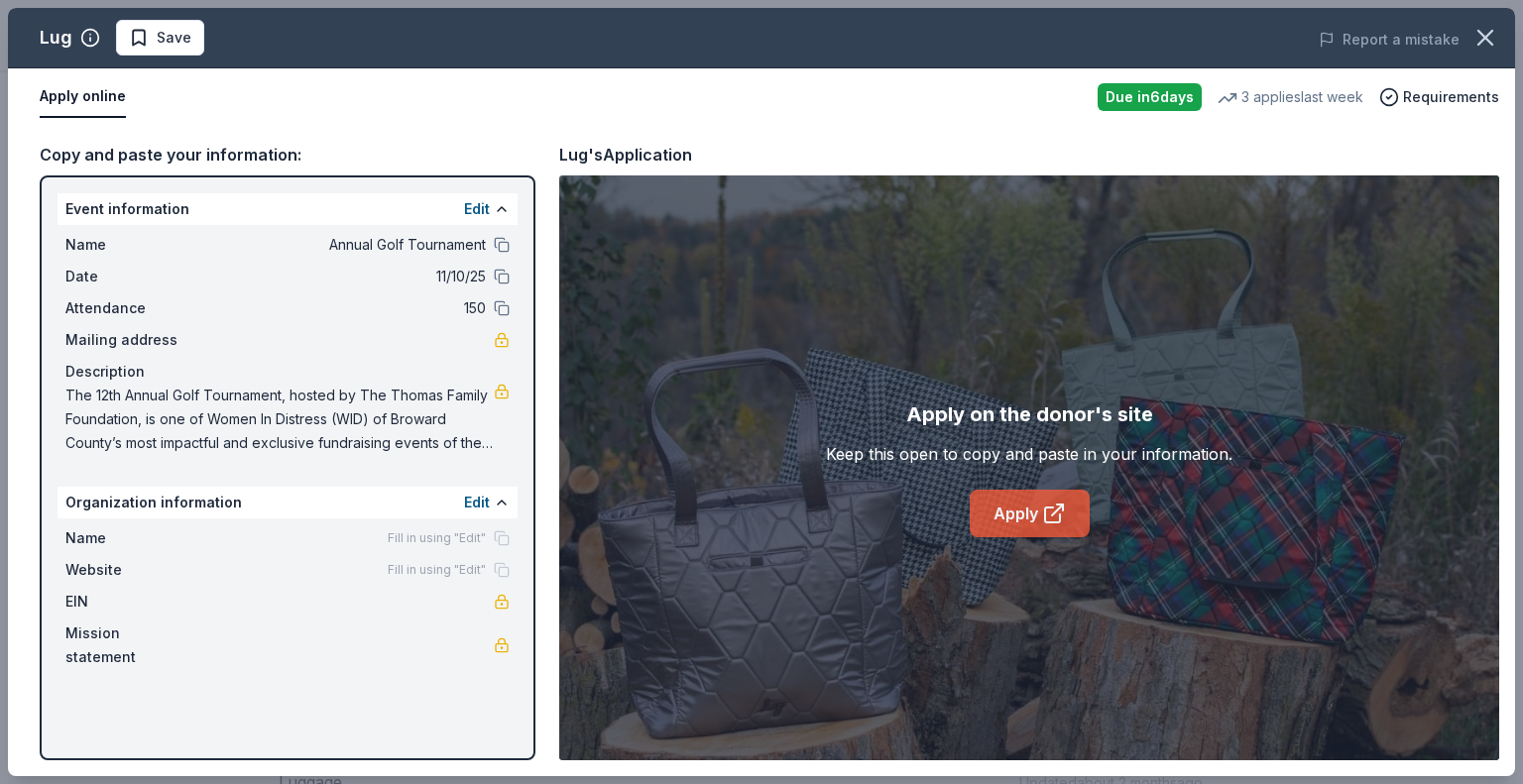 click on "Apply" at bounding box center [1029, 513] 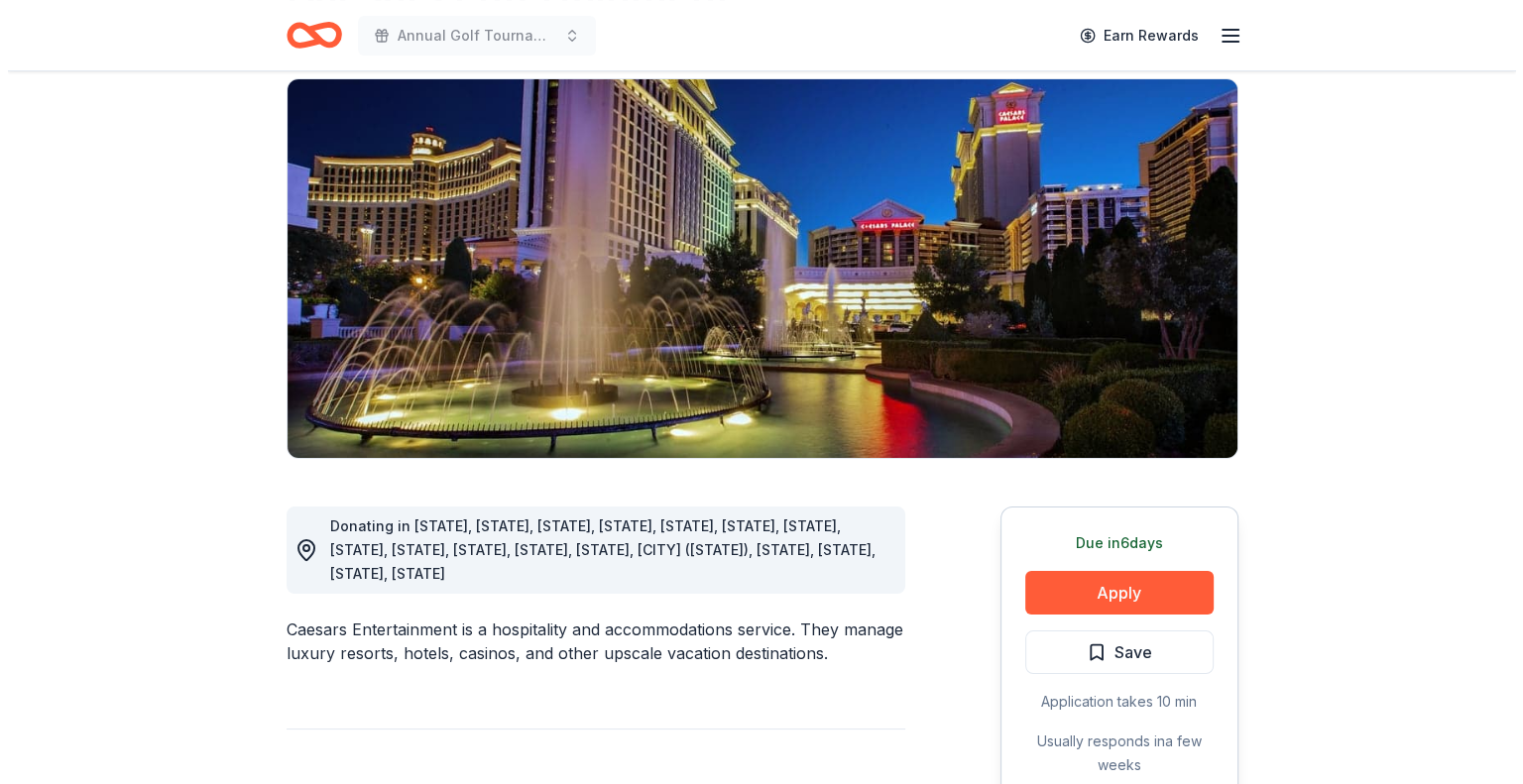 scroll, scrollTop: 198, scrollLeft: 0, axis: vertical 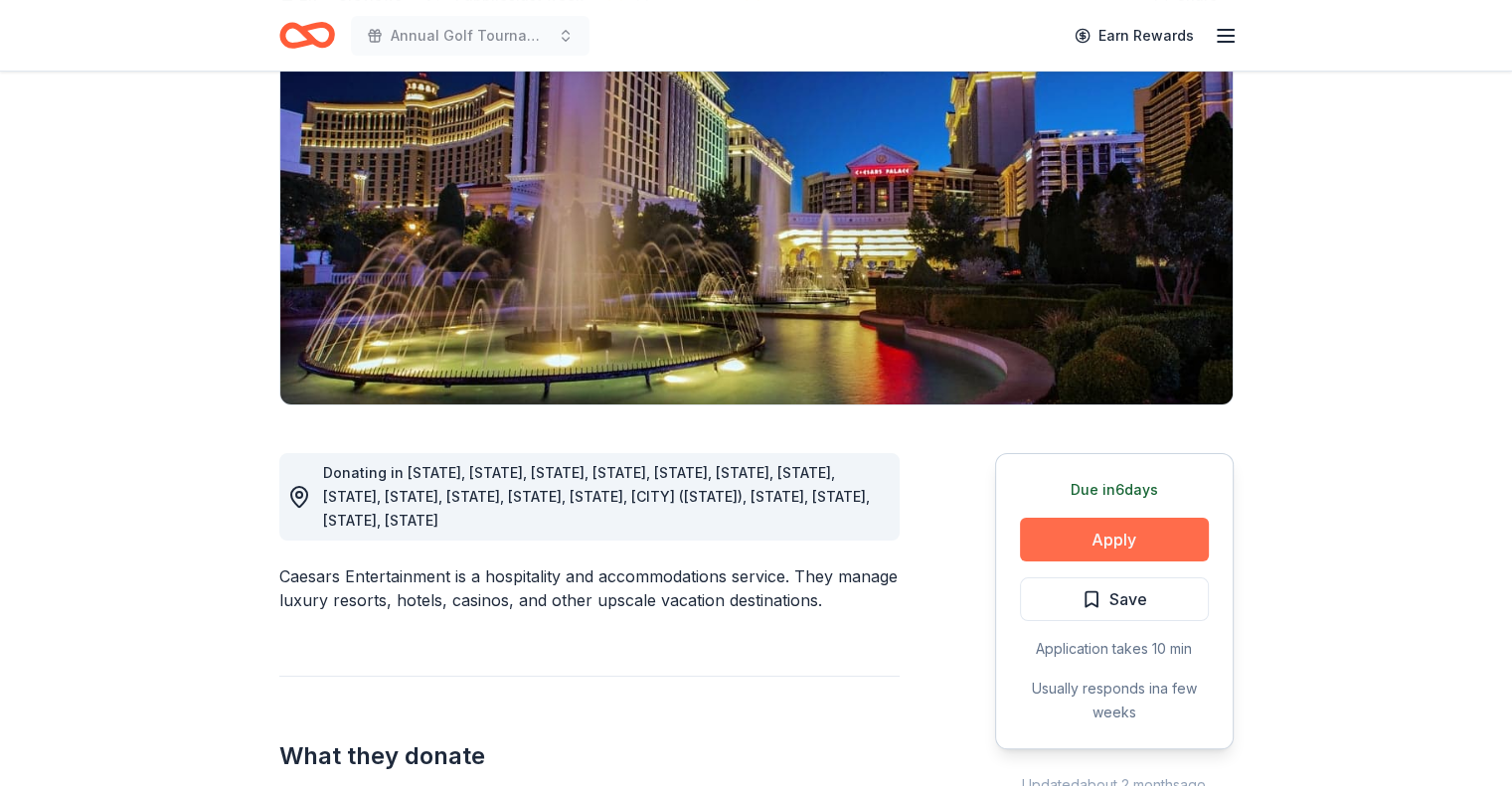 click on "Apply" at bounding box center (1114, 540) 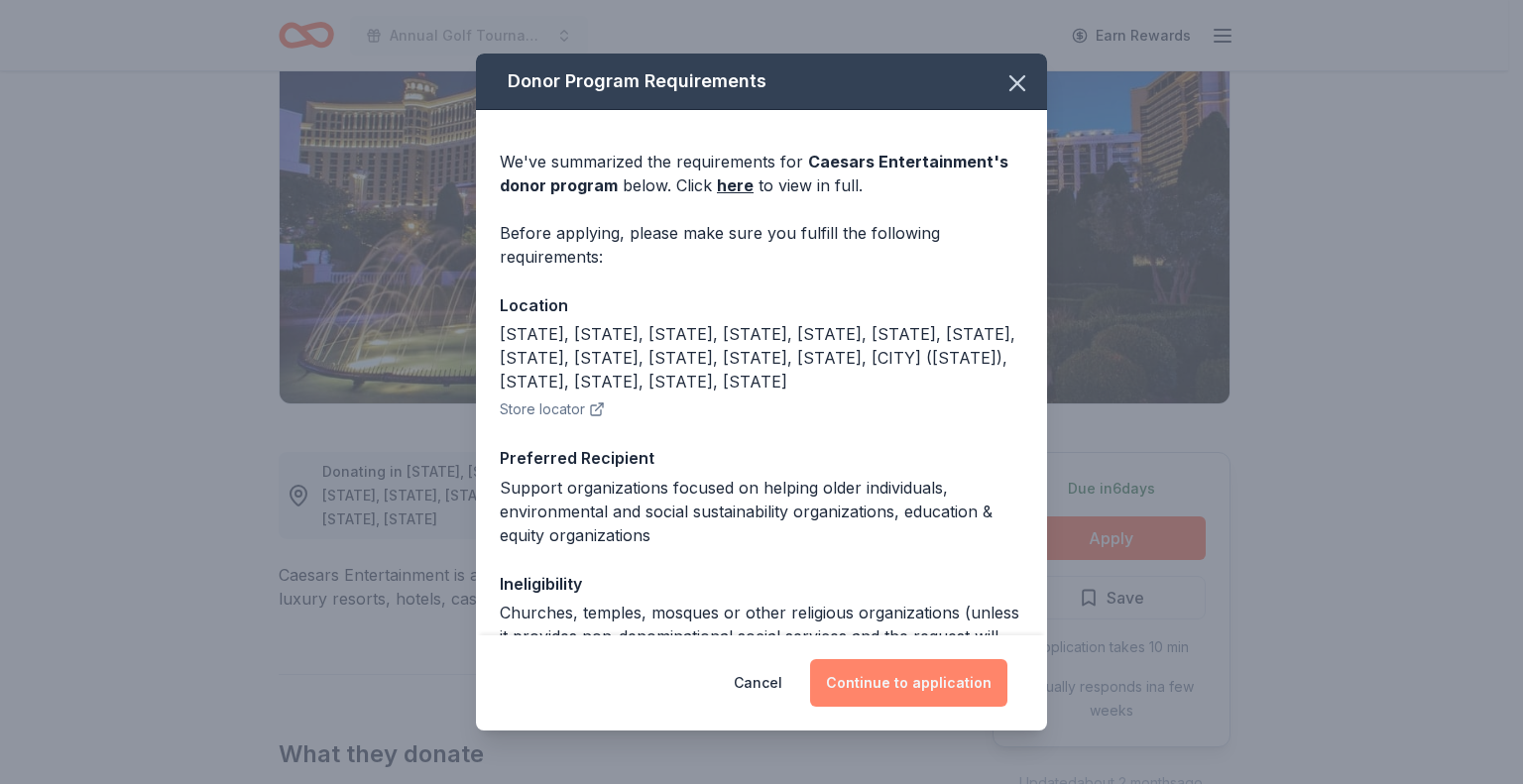 click on "Continue to application" at bounding box center (908, 683) 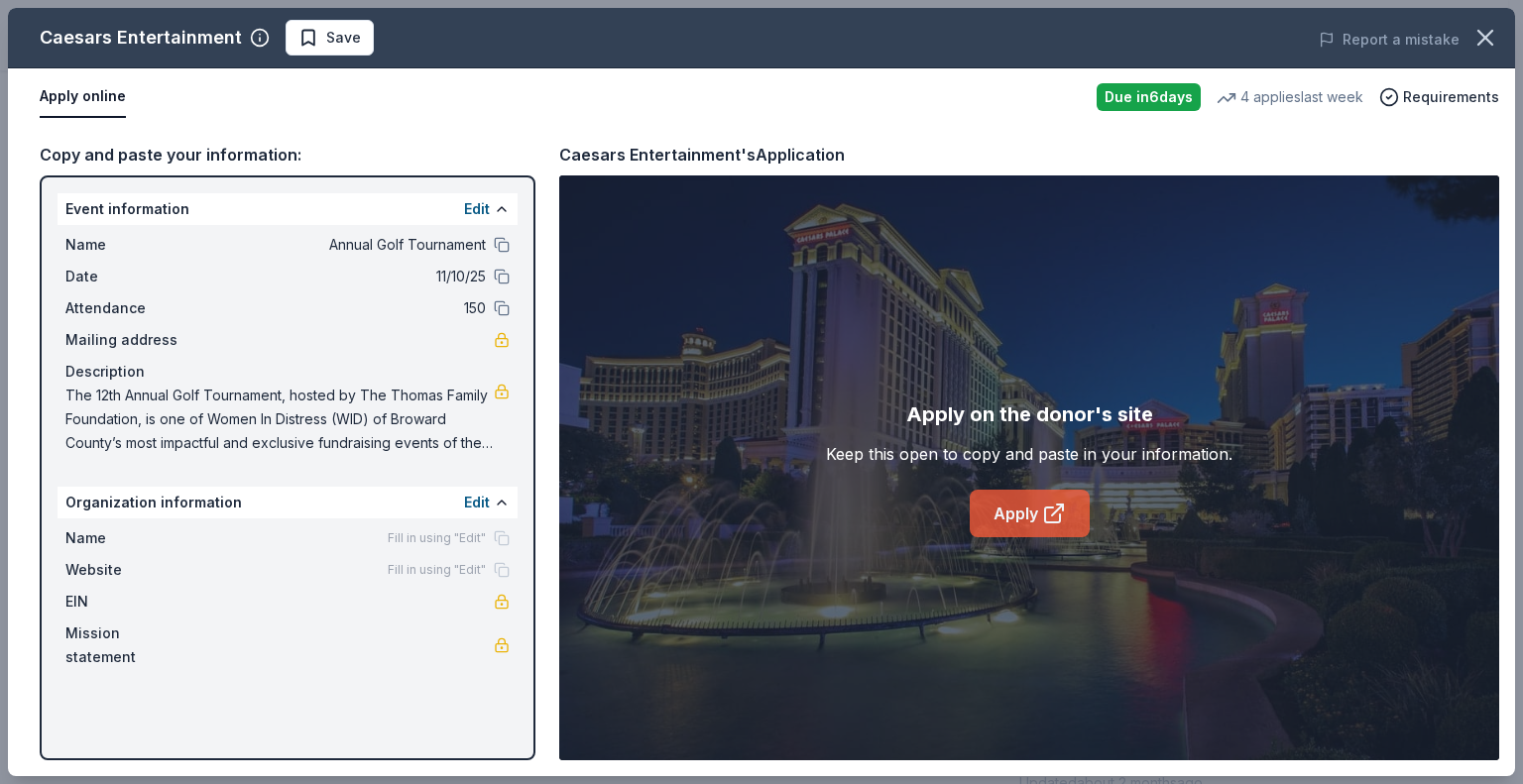click on "Apply" at bounding box center [1029, 513] 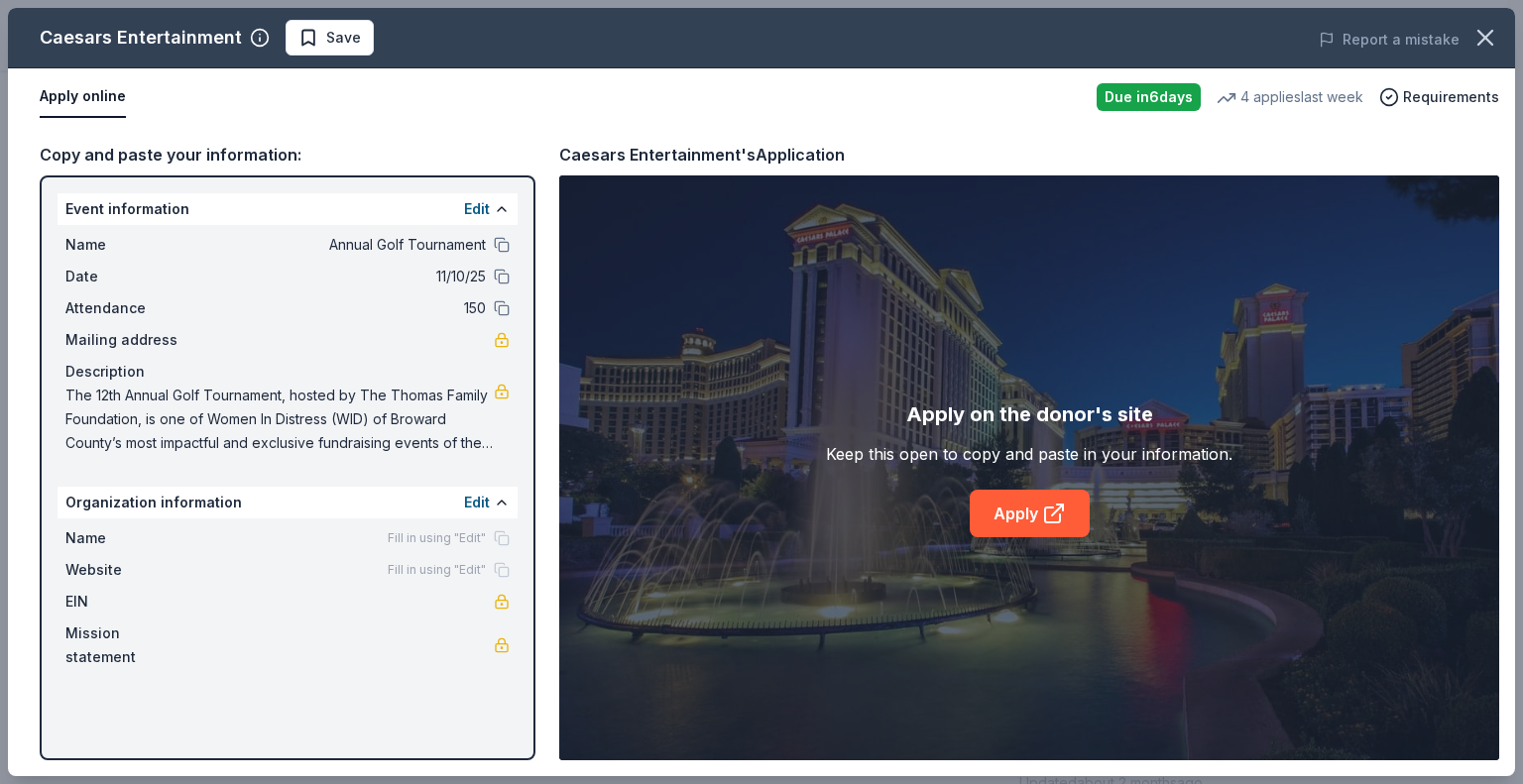 drag, startPoint x: 52, startPoint y: 39, endPoint x: 179, endPoint y: 38, distance: 127.00394 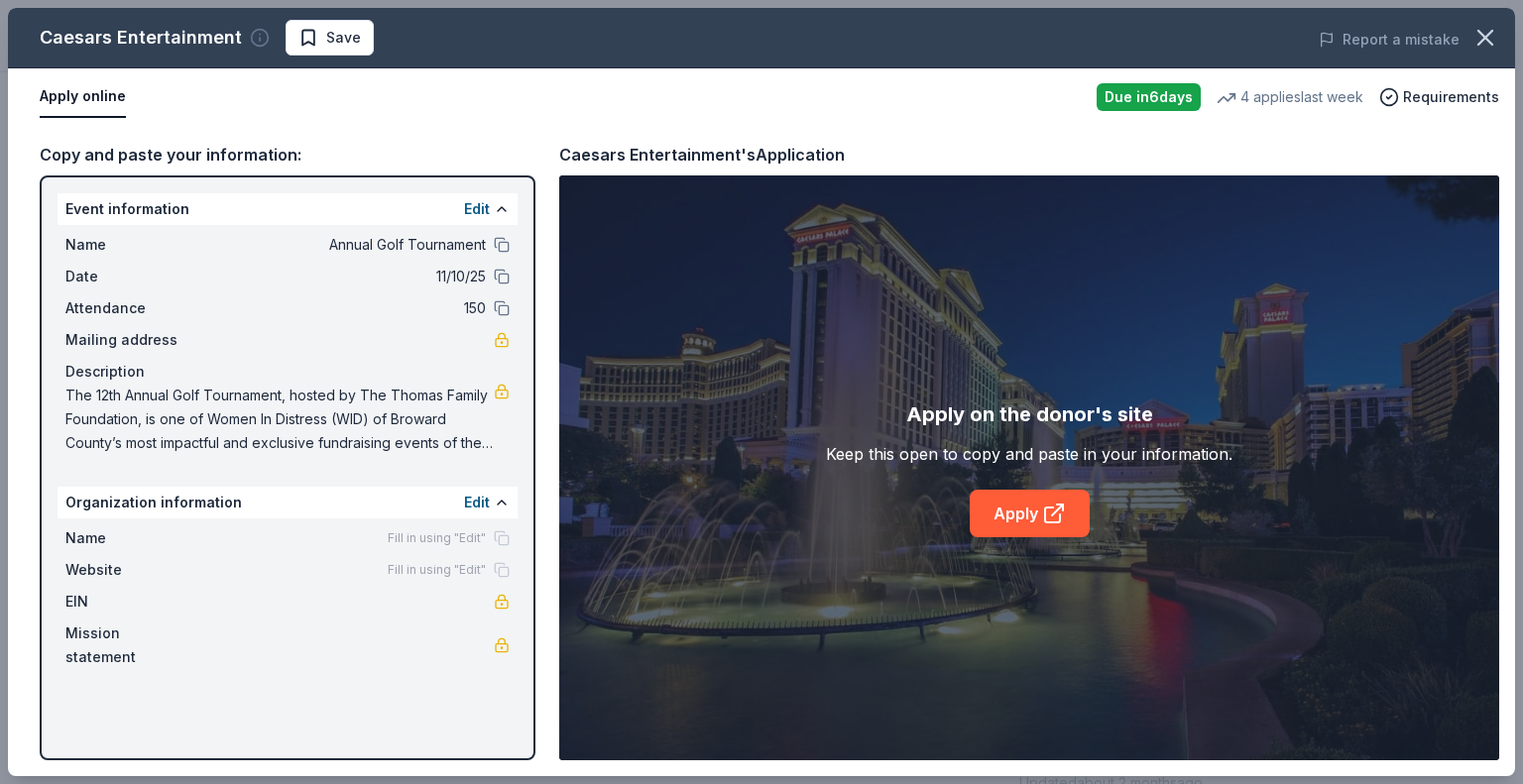 click 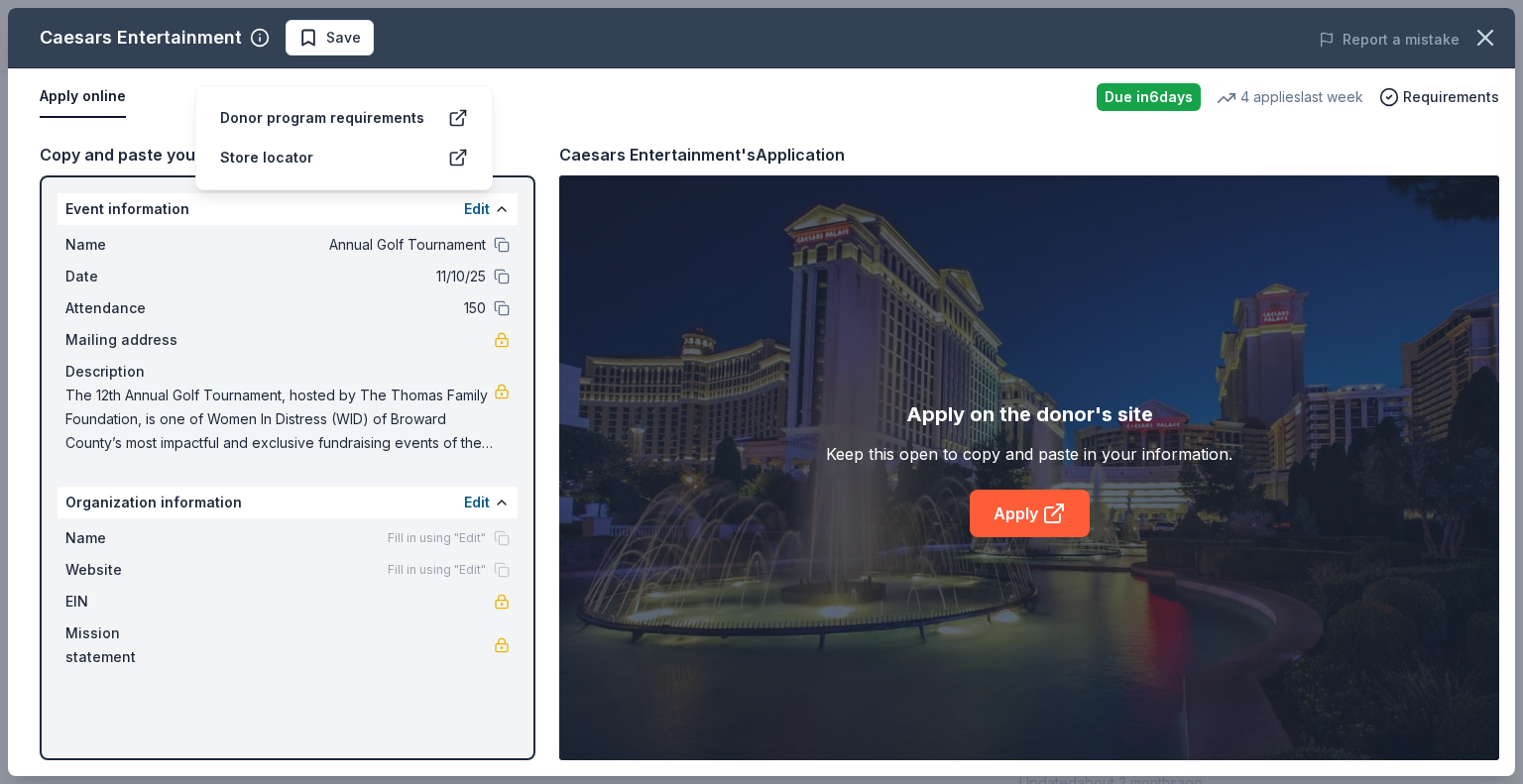 click on "Store locator" at bounding box center [267, 158] 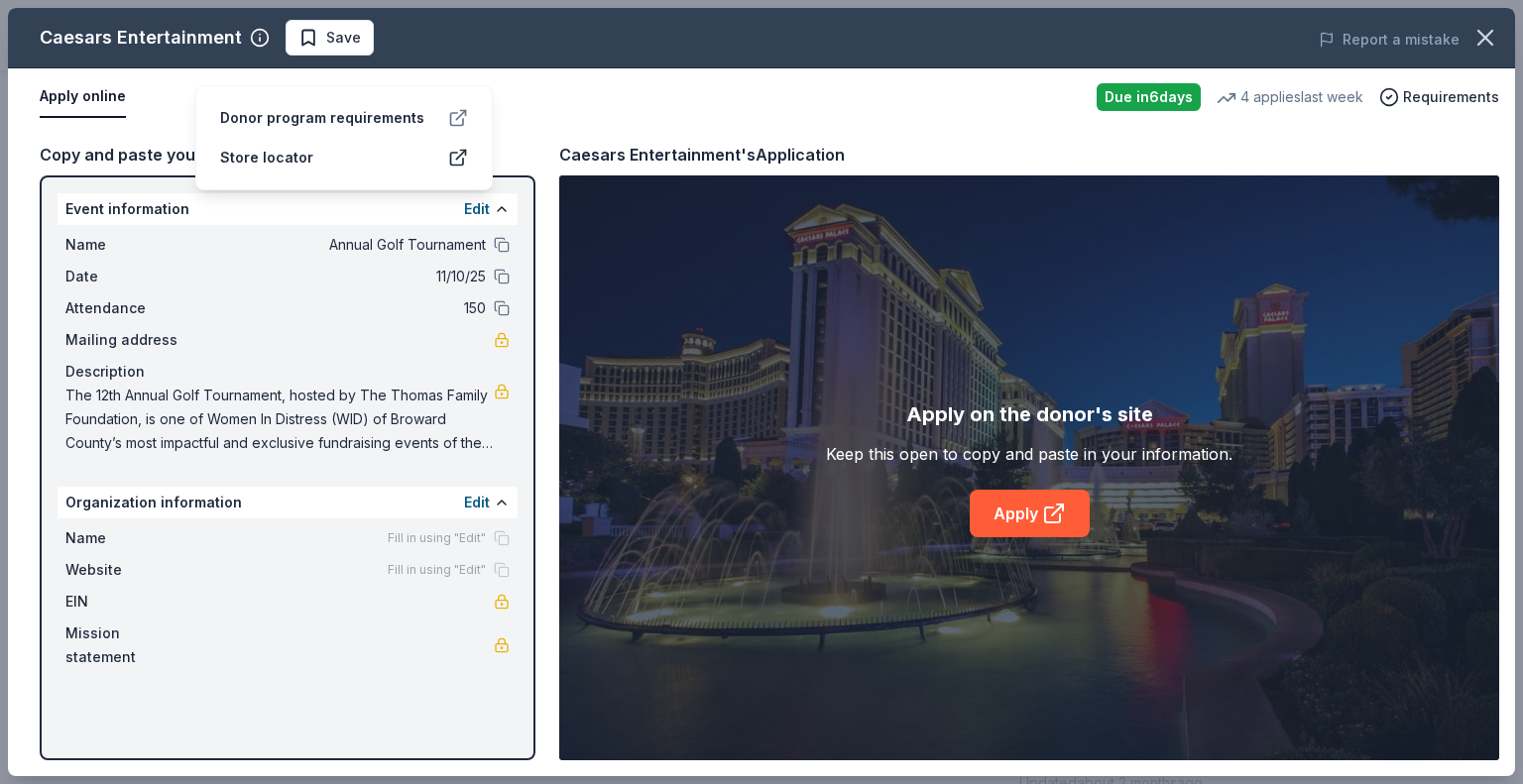 click 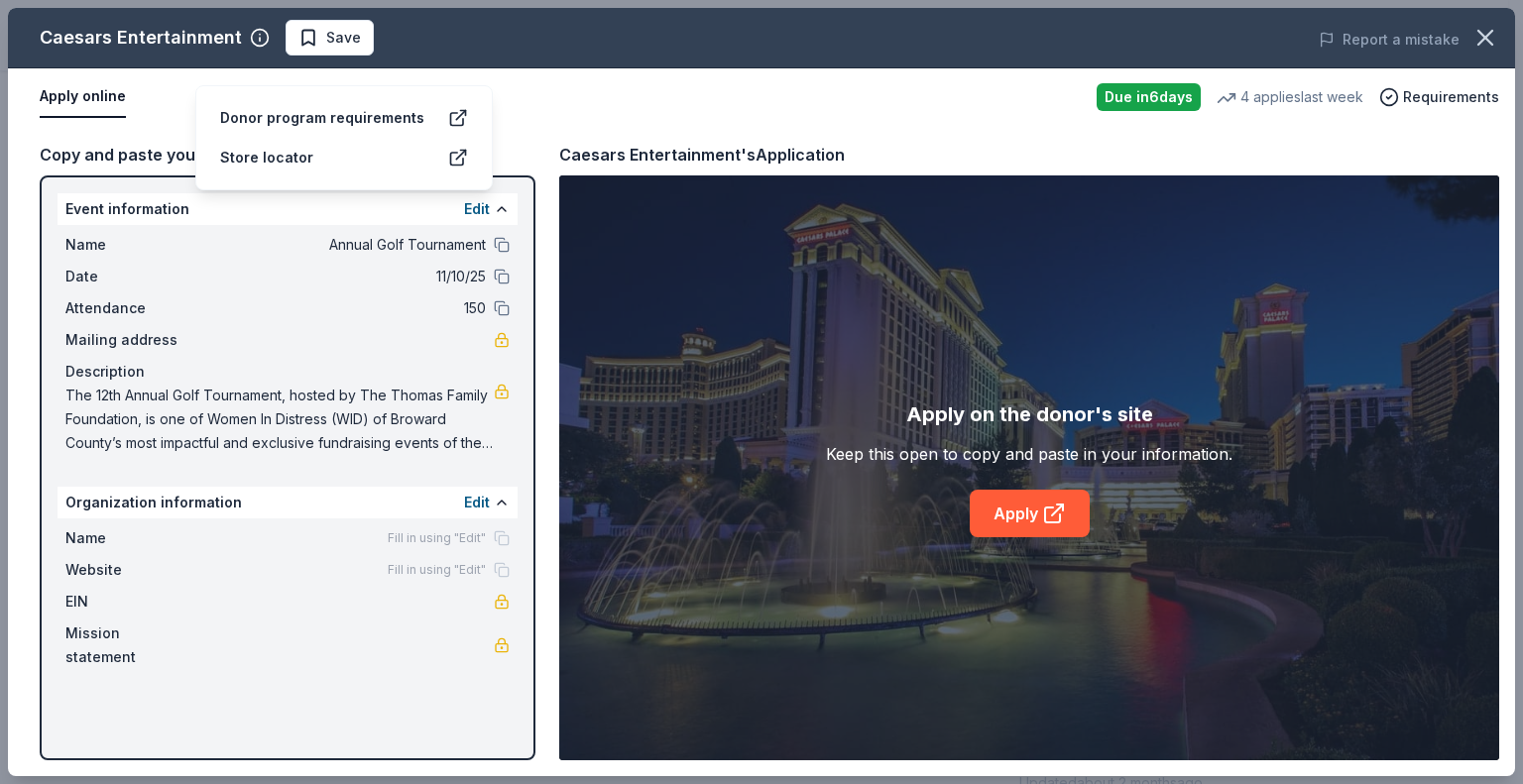 click on "Donor program requirements" at bounding box center (322, 118) 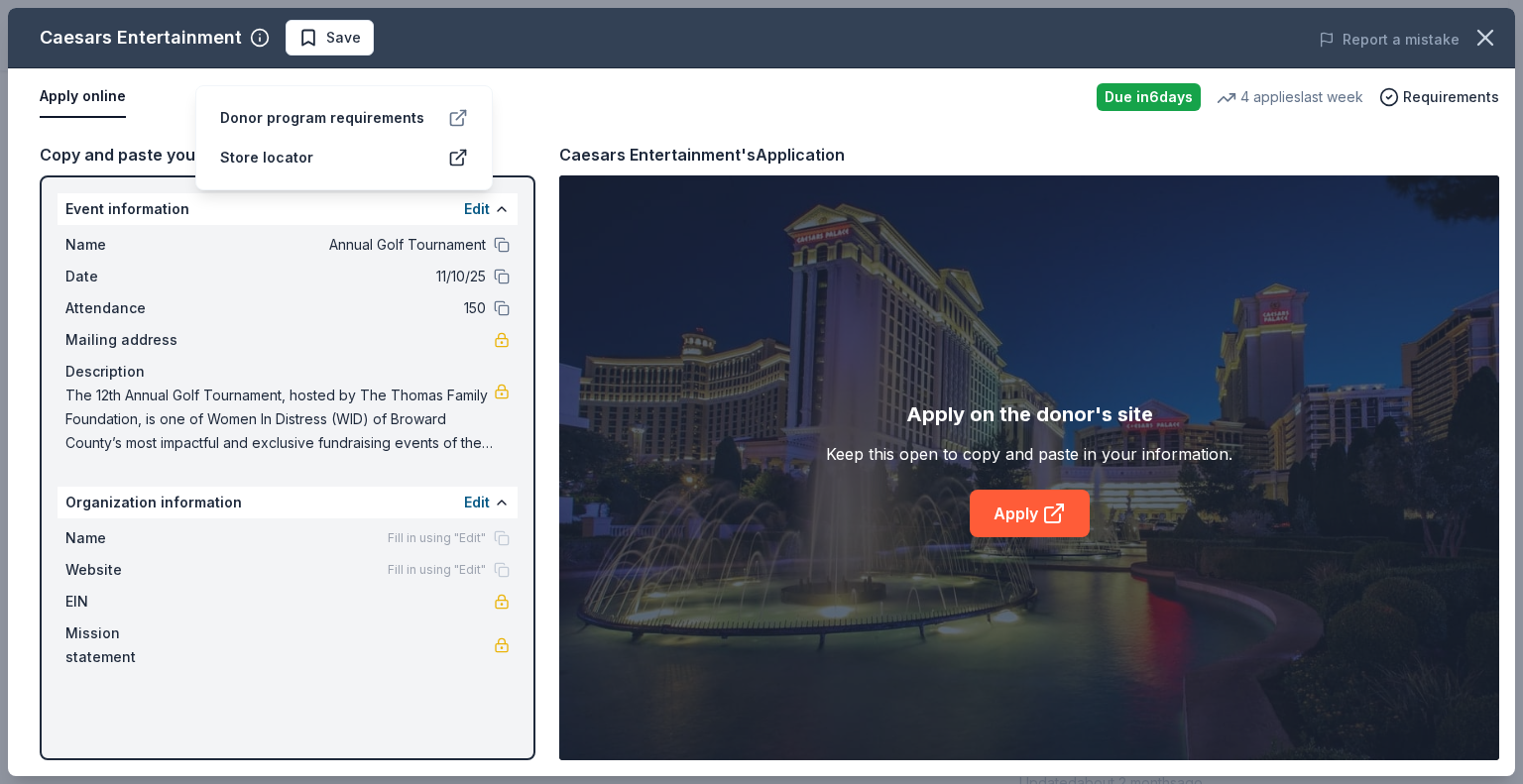 click 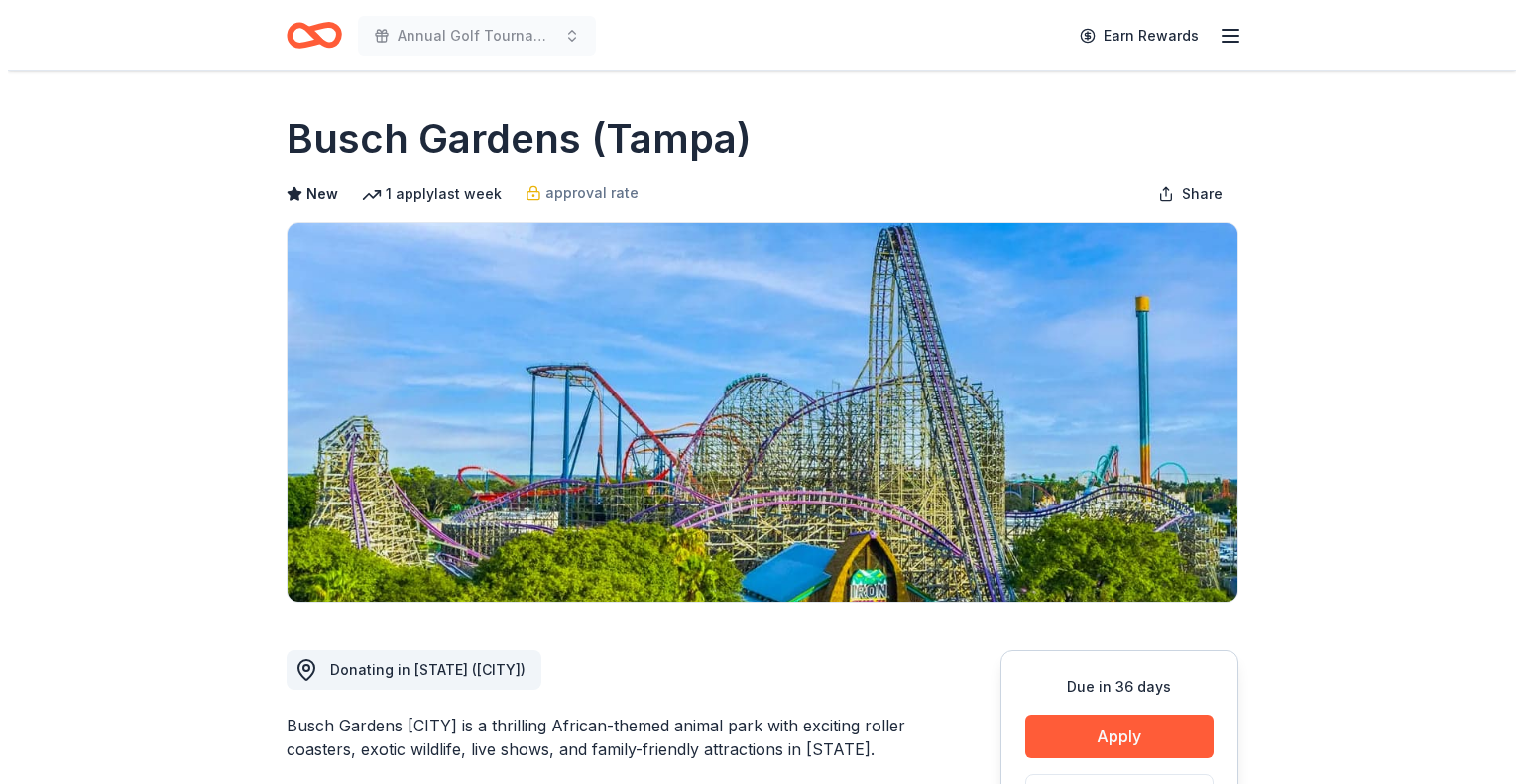 scroll, scrollTop: 0, scrollLeft: 0, axis: both 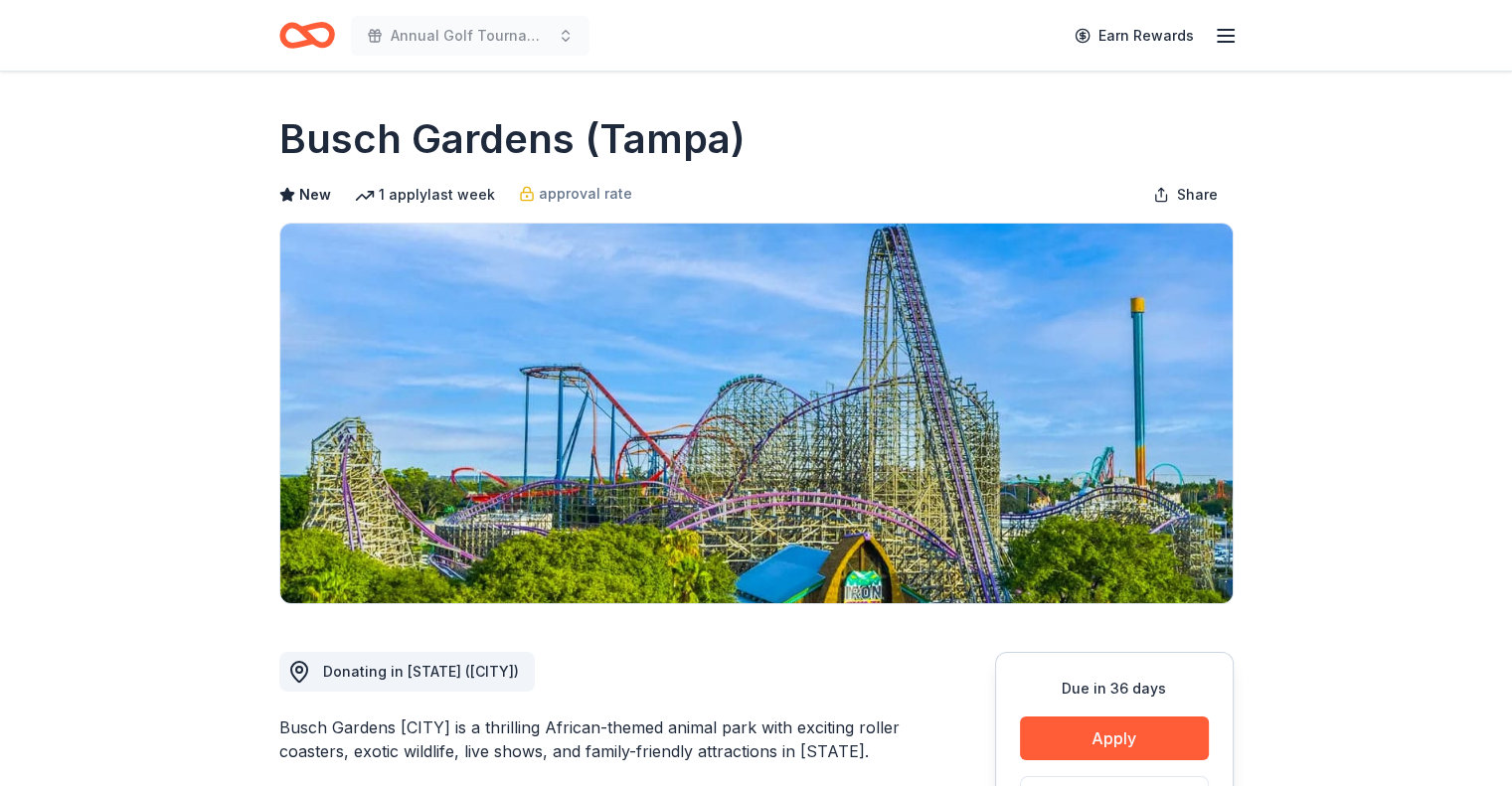 drag, startPoint x: 424, startPoint y: 126, endPoint x: 868, endPoint y: 213, distance: 452.44337 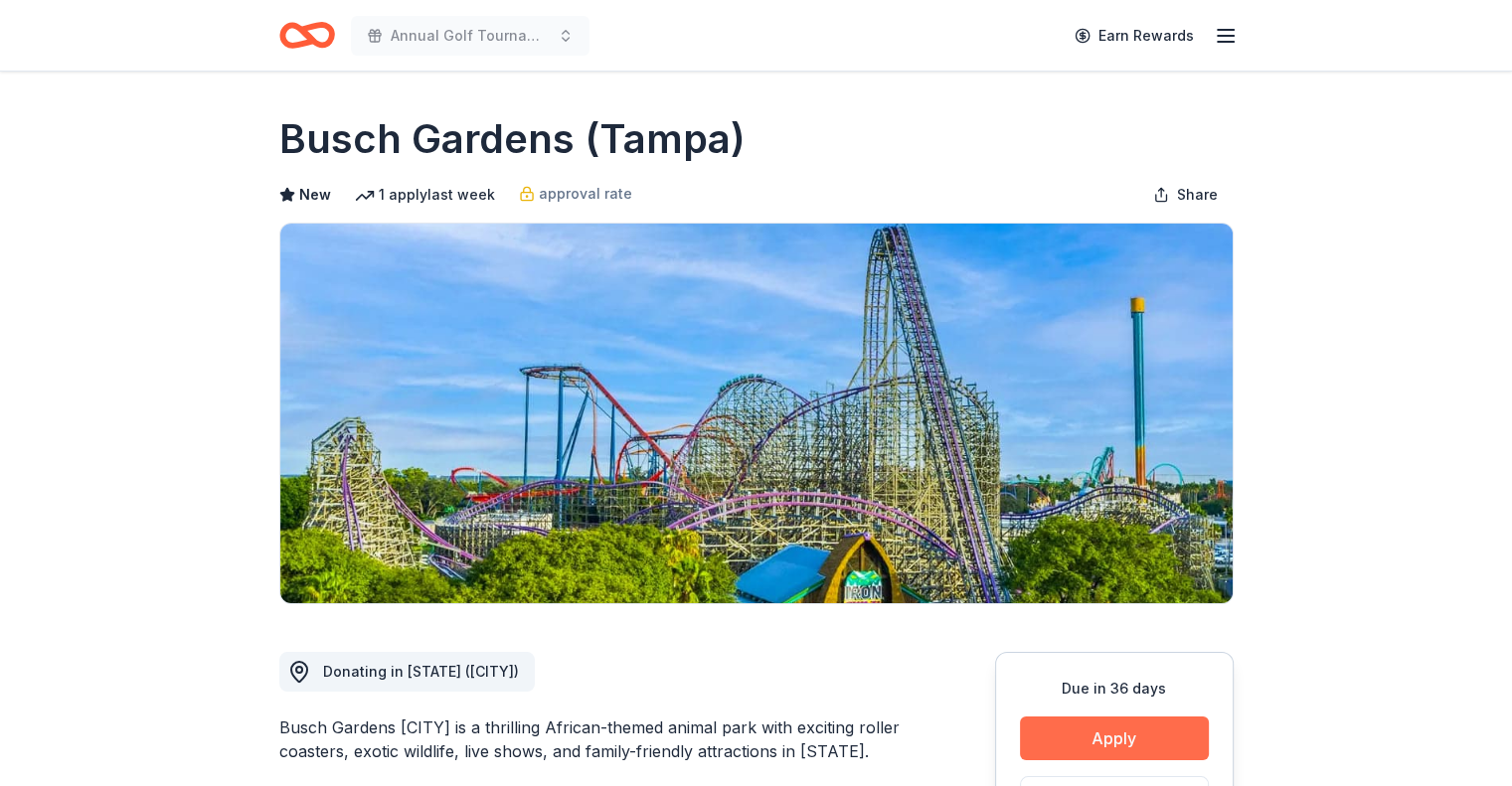 click on "Apply" at bounding box center [1114, 738] 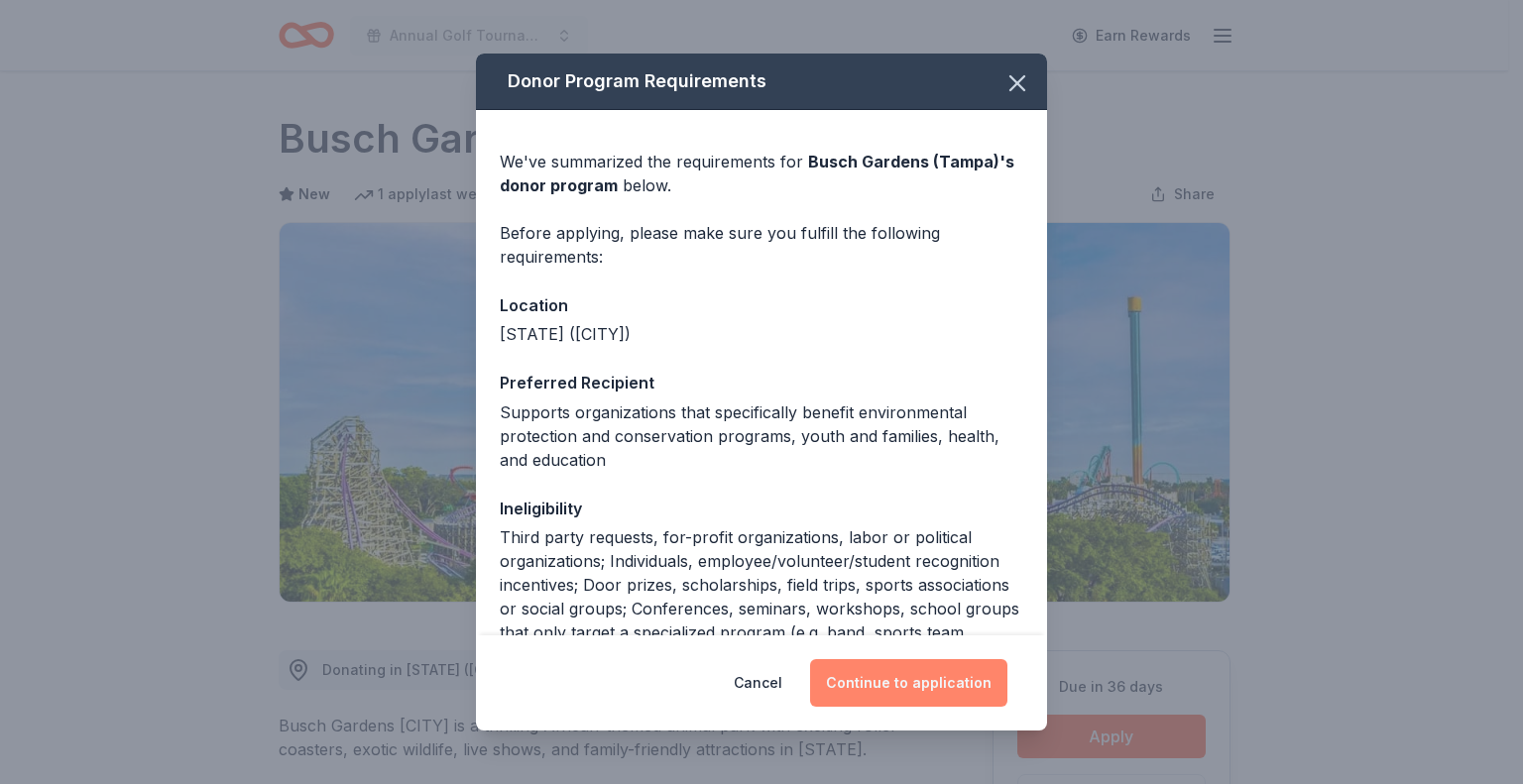 click on "Continue to application" at bounding box center [908, 683] 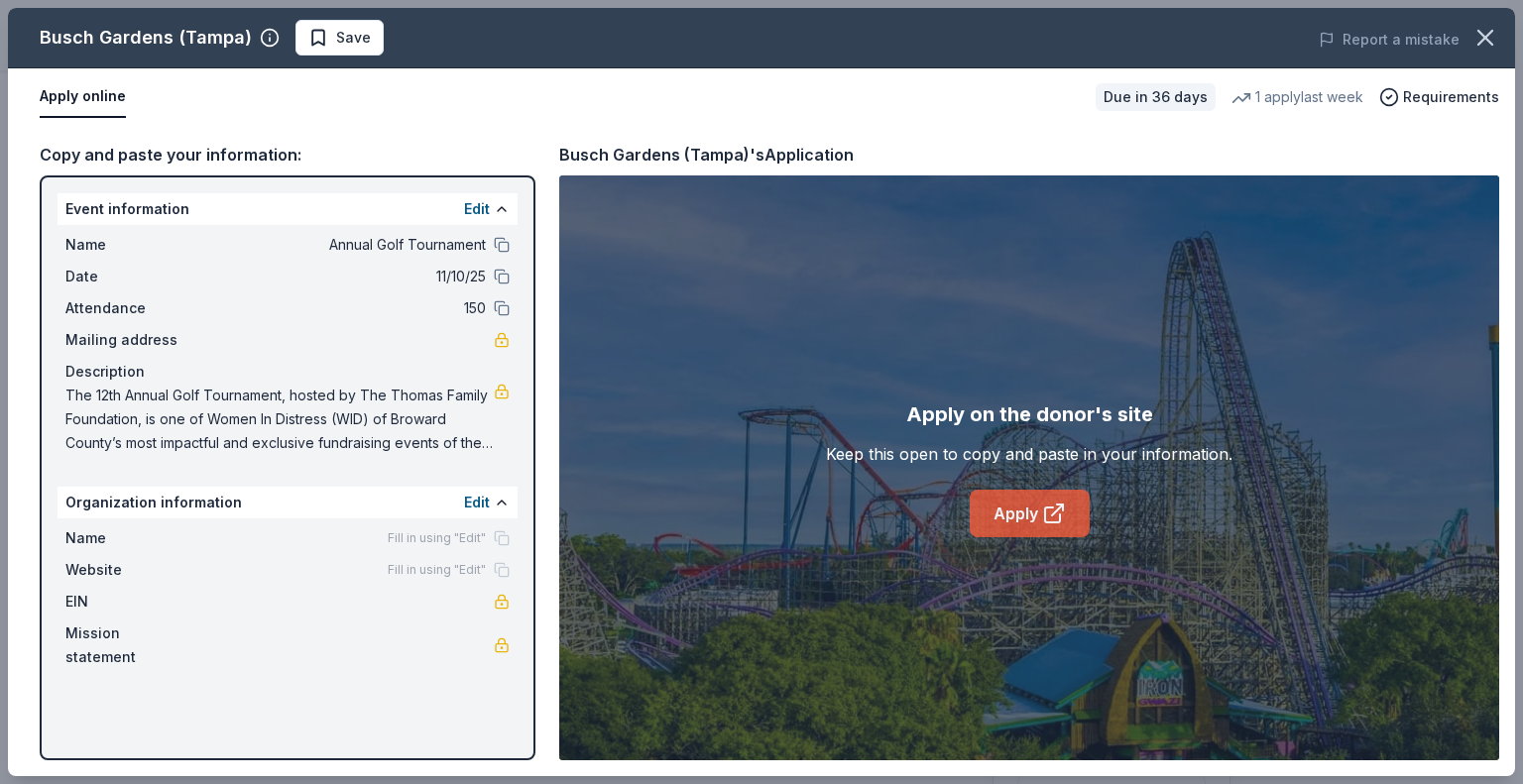 click on "Apply" at bounding box center (1029, 513) 